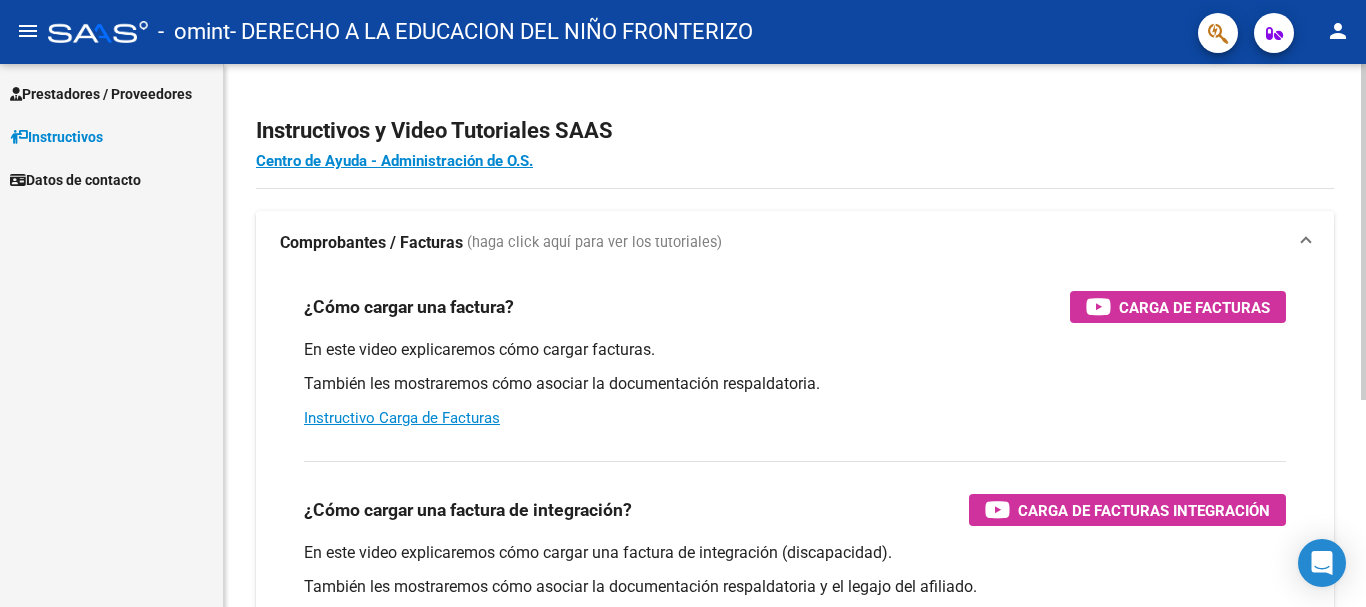 scroll, scrollTop: 0, scrollLeft: 0, axis: both 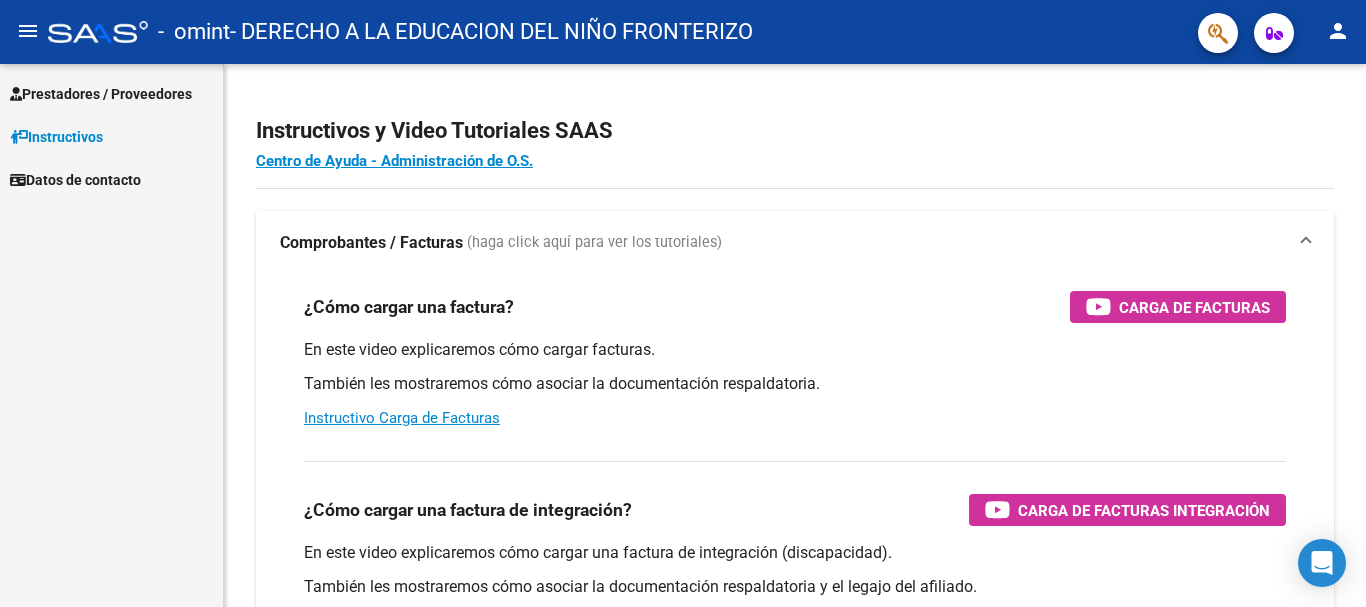 click on "Prestadores / Proveedores" at bounding box center (101, 94) 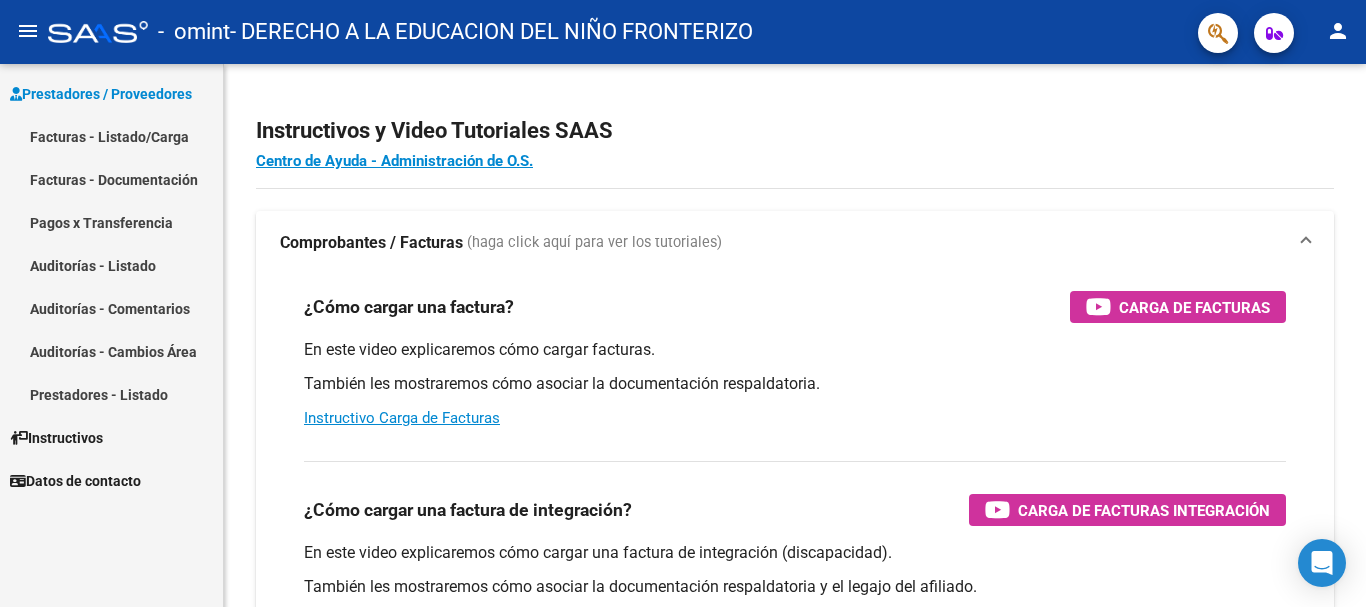 click on "Facturas - Listado/Carga" at bounding box center (111, 136) 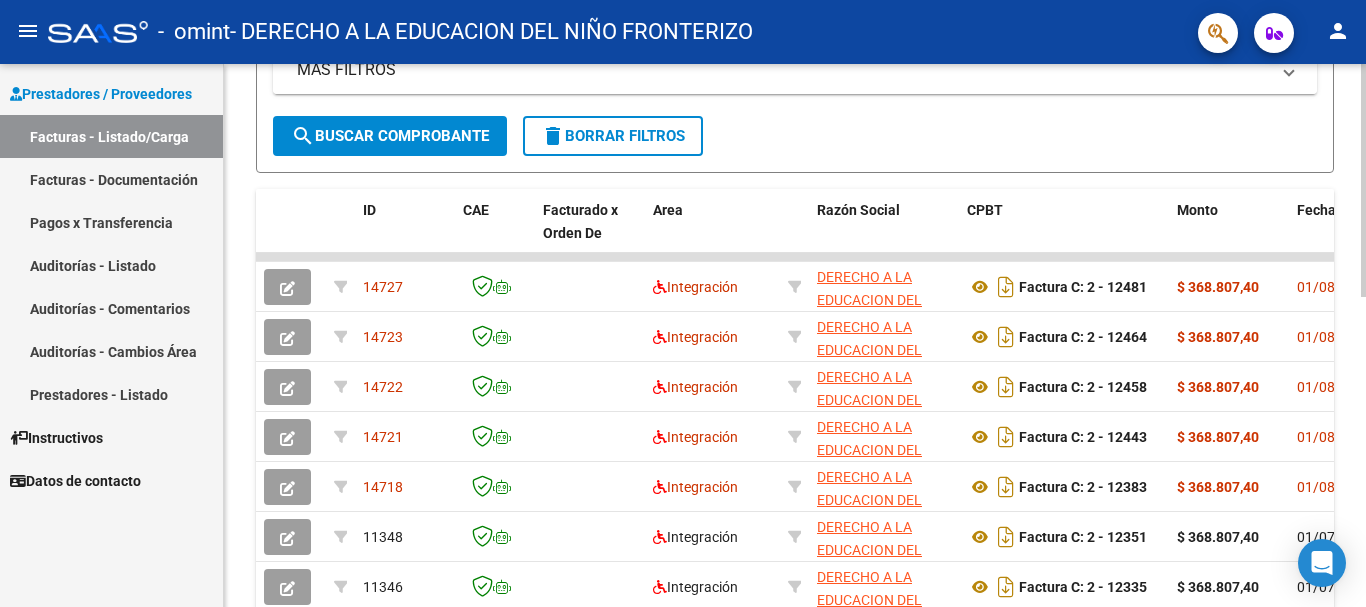 scroll, scrollTop: 533, scrollLeft: 0, axis: vertical 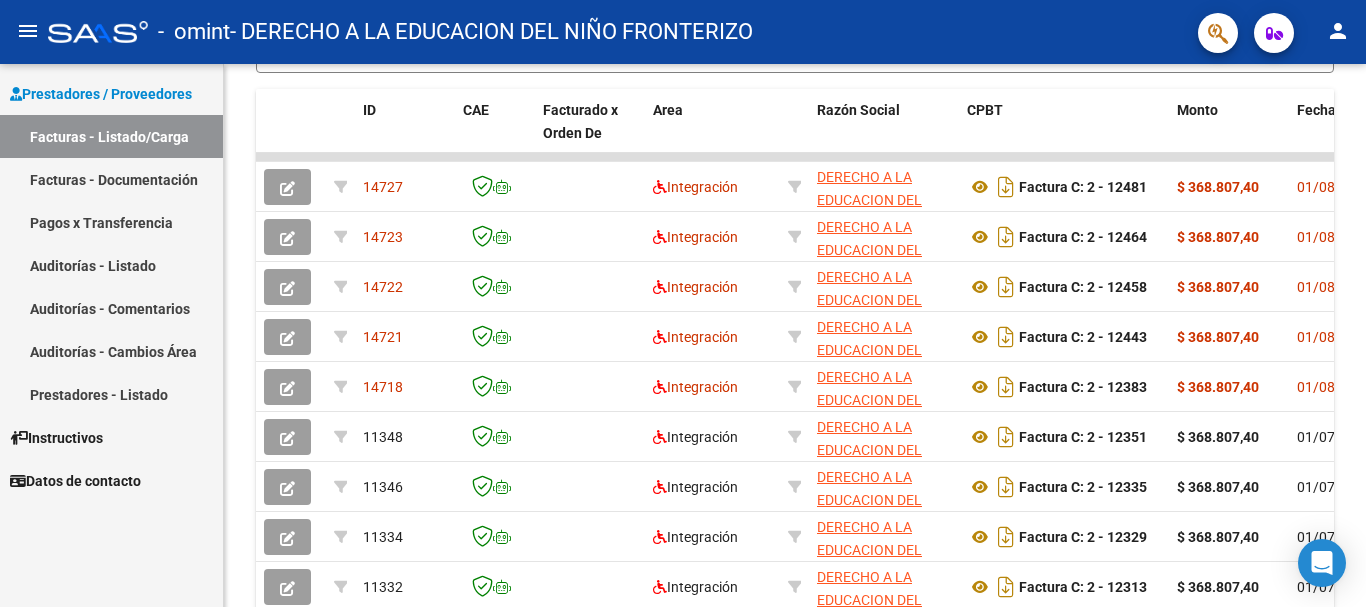 click on "Auditorías - Listado" at bounding box center [111, 265] 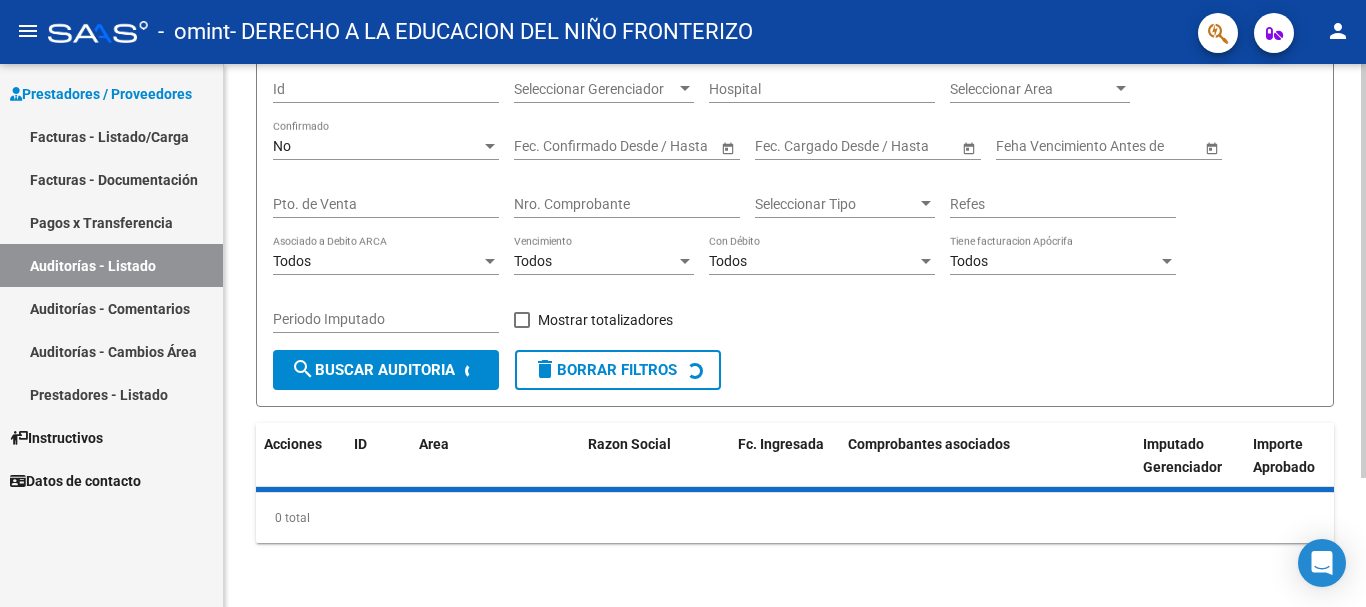 scroll, scrollTop: 214, scrollLeft: 0, axis: vertical 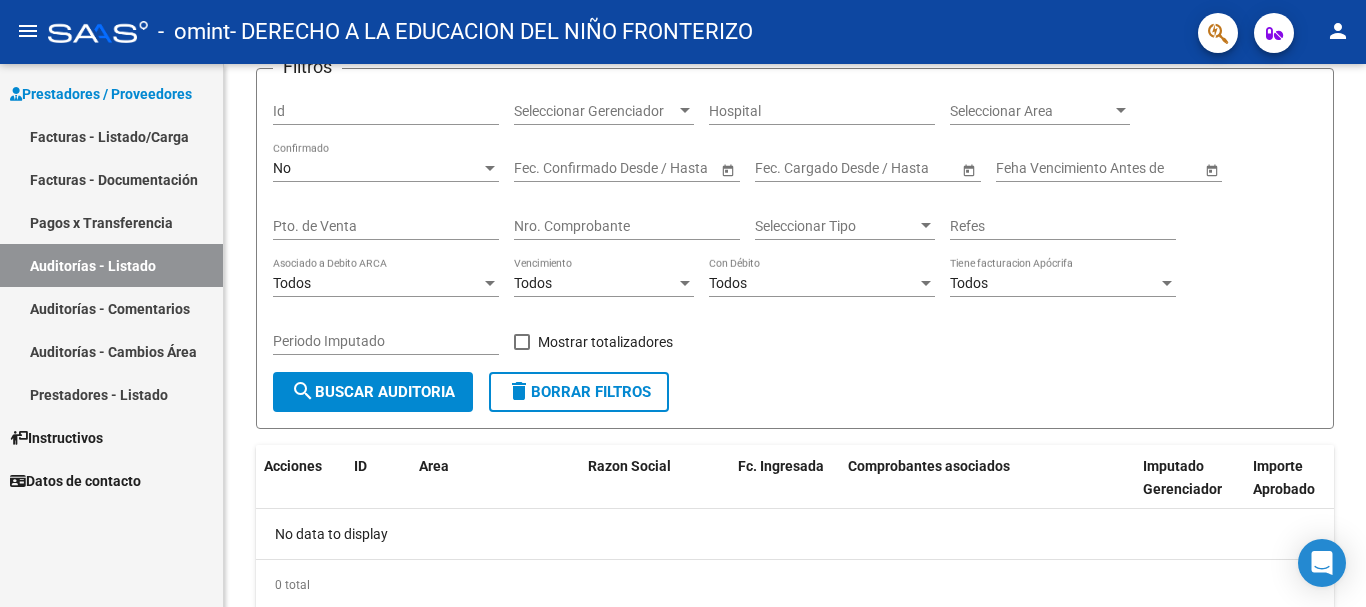 click on "Facturas - Listado/Carga" at bounding box center (111, 136) 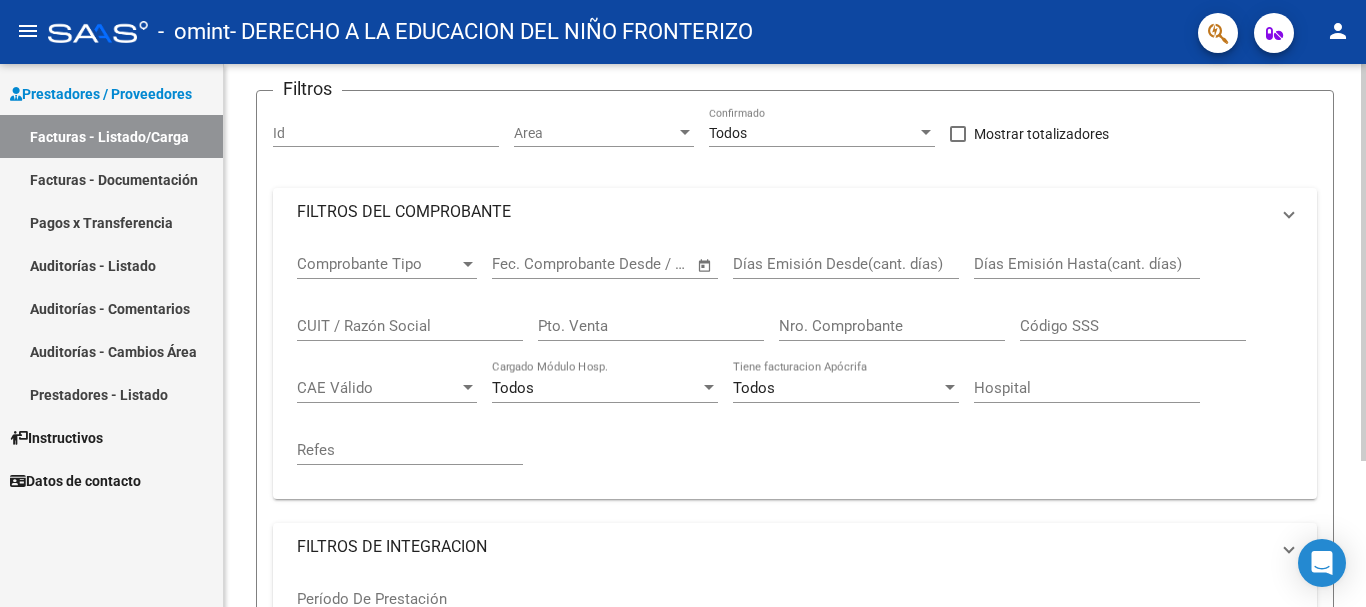 scroll, scrollTop: 81, scrollLeft: 0, axis: vertical 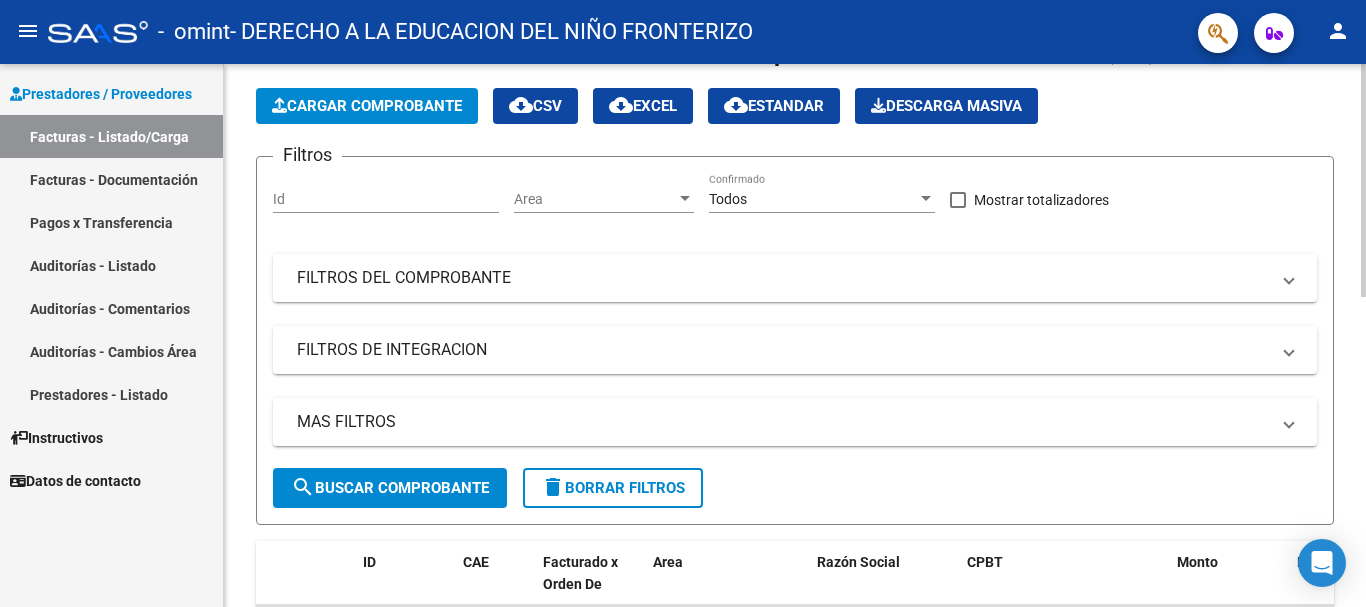 click on "PRESTADORES -> Listado de CPBTs Emitidos por Prestadores / Proveedores (alt+q)   Cargar Comprobante
cloud_download  CSV  cloud_download  EXCEL  cloud_download  Estandar   Descarga Masiva
Filtros Id Area Area Todos Confirmado   Mostrar totalizadores   FILTROS DEL COMPROBANTE  Comprobante Tipo Comprobante Tipo Start date – End date Fec. Comprobante Desde / Hasta Días Emisión Desde(cant. días) Días Emisión Hasta(cant. días) CUIT / Razón Social Pto. Venta Nro. Comprobante Código SSS CAE Válido CAE Válido Todos Cargado Módulo Hosp. Todos Tiene facturacion Apócrifa Hospital Refes  FILTROS DE INTEGRACION  Período De Prestación Campos del Archivo de Rendición Devuelto x SSS (dr_envio) Todos Rendido x SSS (dr_envio) Tipo de Registro Tipo de Registro Período Presentación Período Presentación Campos del Legajo Asociado (preaprobación) Afiliado Legajo (cuil/nombre) Todos Solo facturas preaprobadas  MAS FILTROS  Todos Con Doc. Respaldatoria Todos Con Trazabilidad Todos Asociado a Expediente Sur" 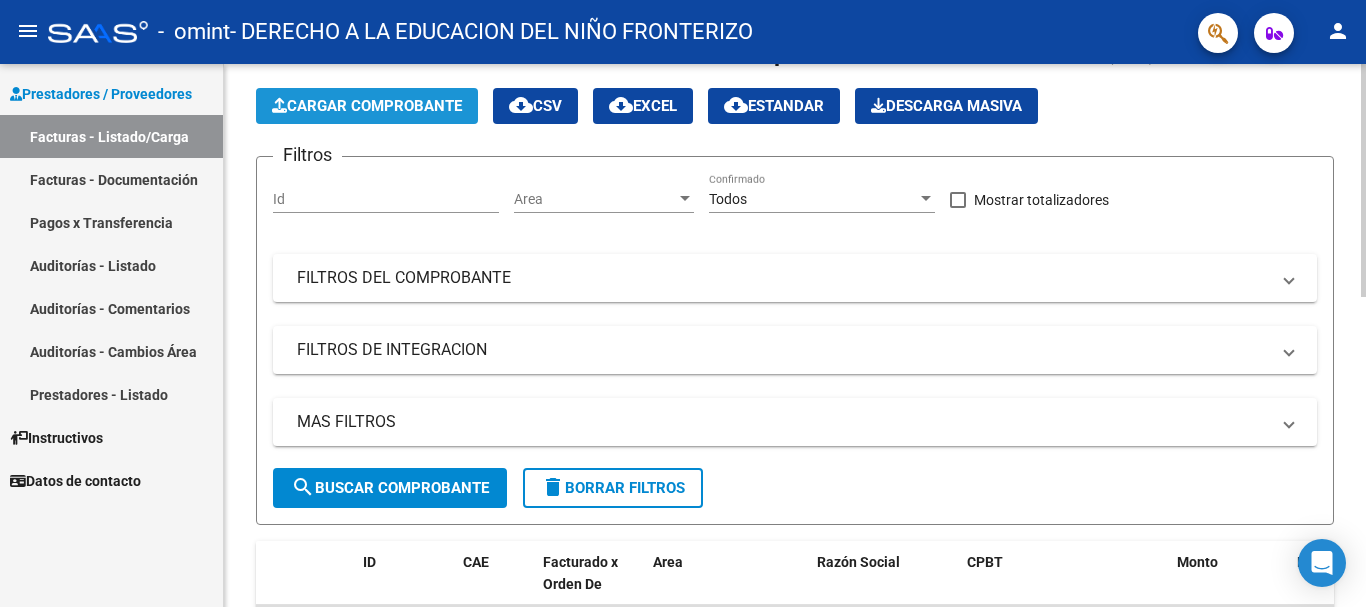 click on "Cargar Comprobante" 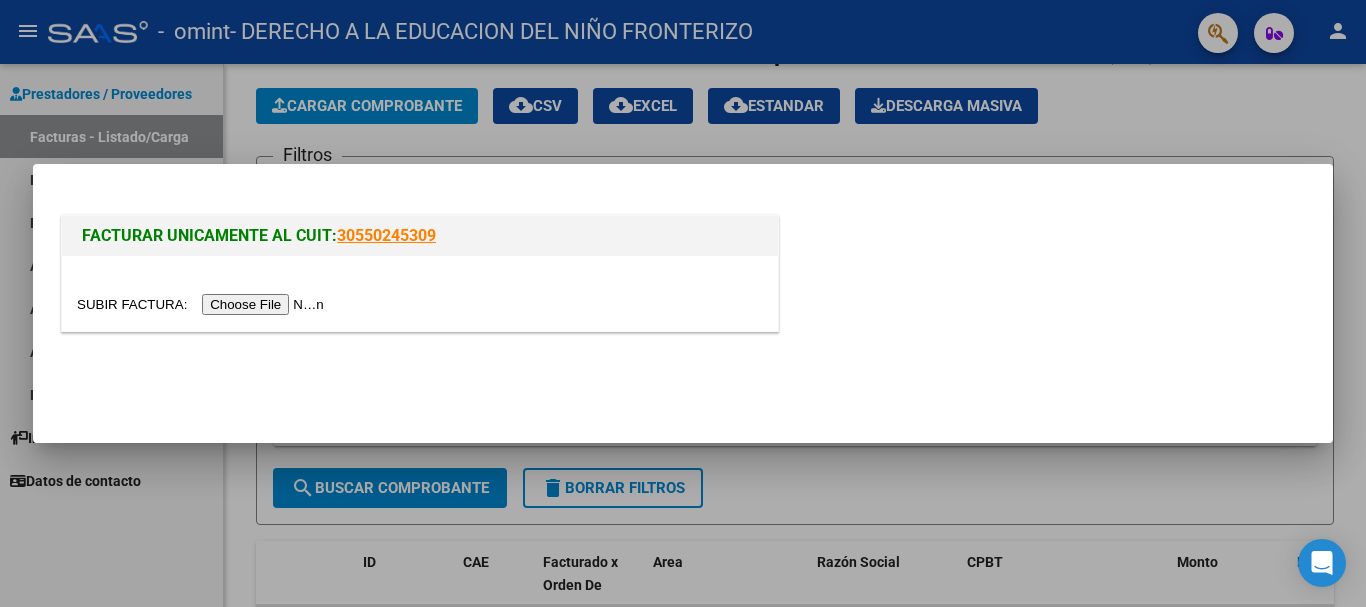 click at bounding box center [203, 304] 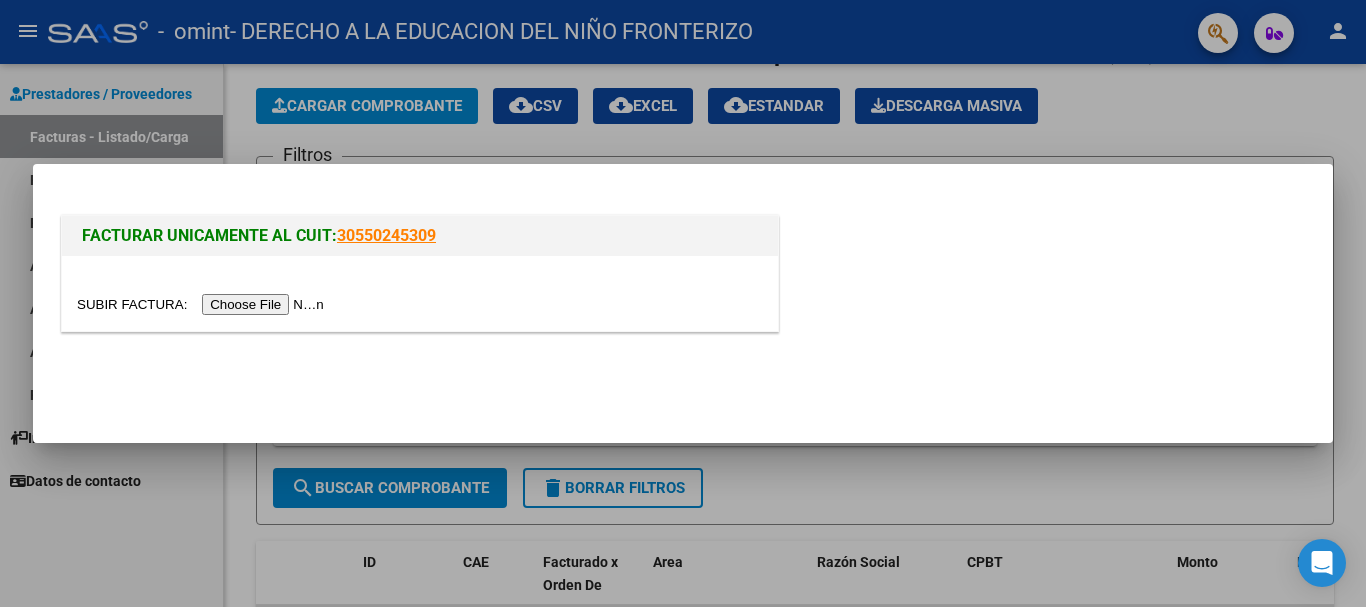 click at bounding box center (683, 303) 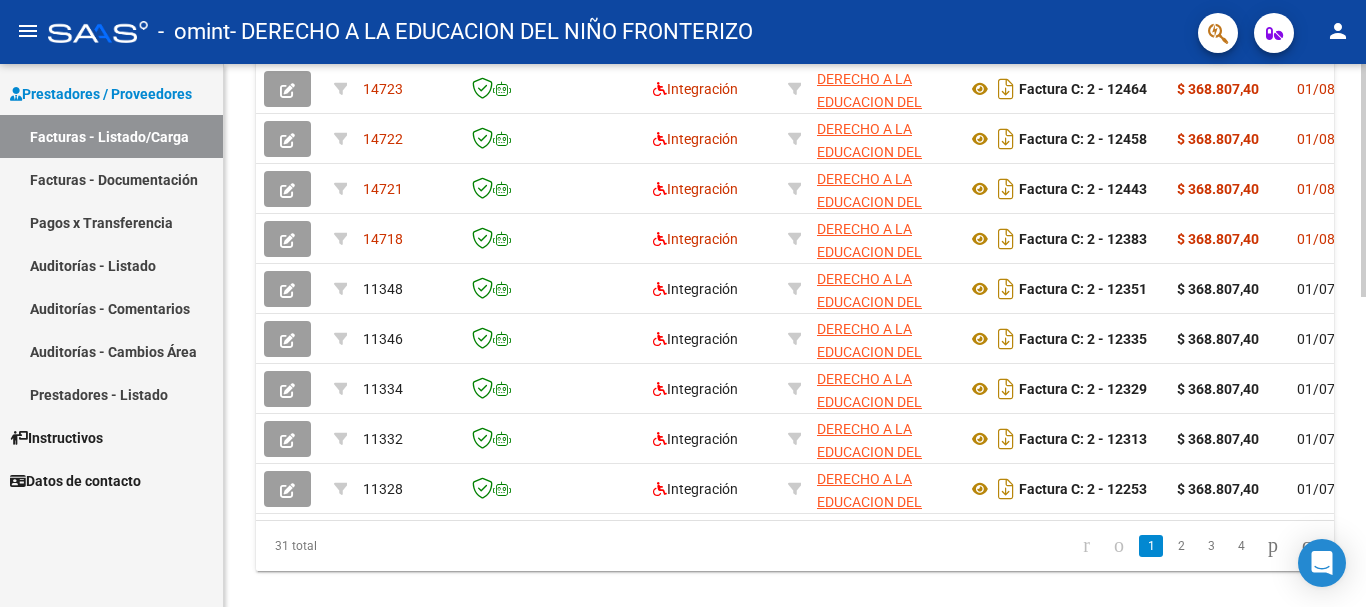 scroll, scrollTop: 725, scrollLeft: 0, axis: vertical 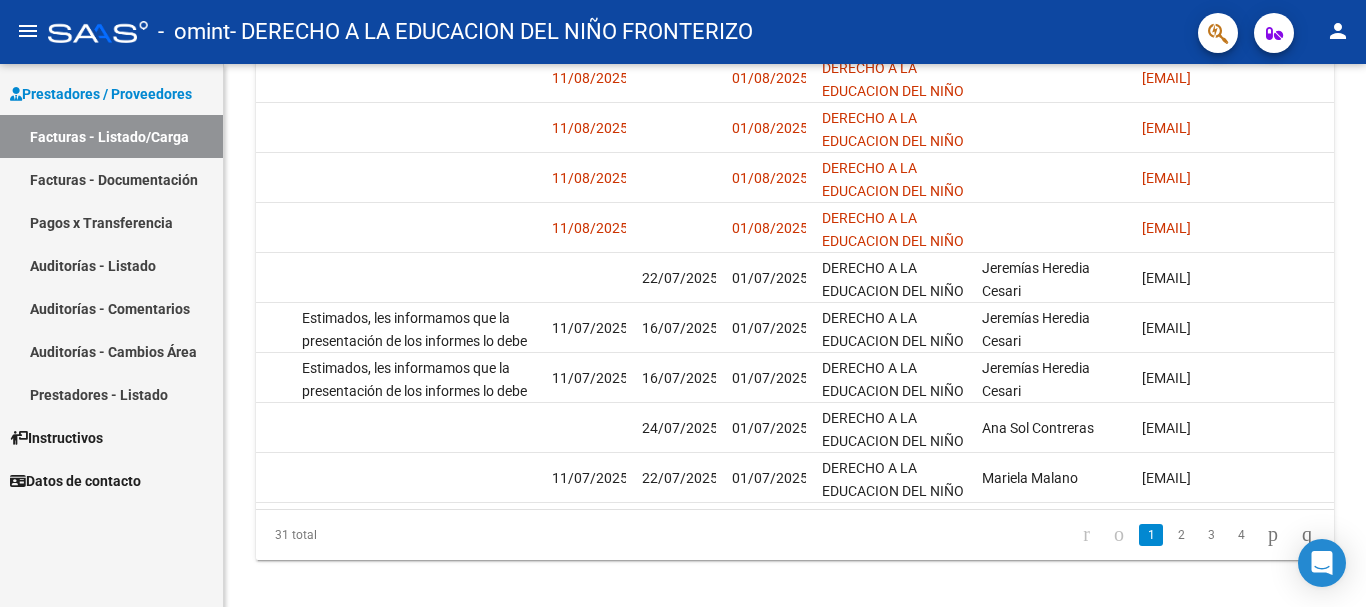 click on "Prestadores - Listado" at bounding box center [111, 394] 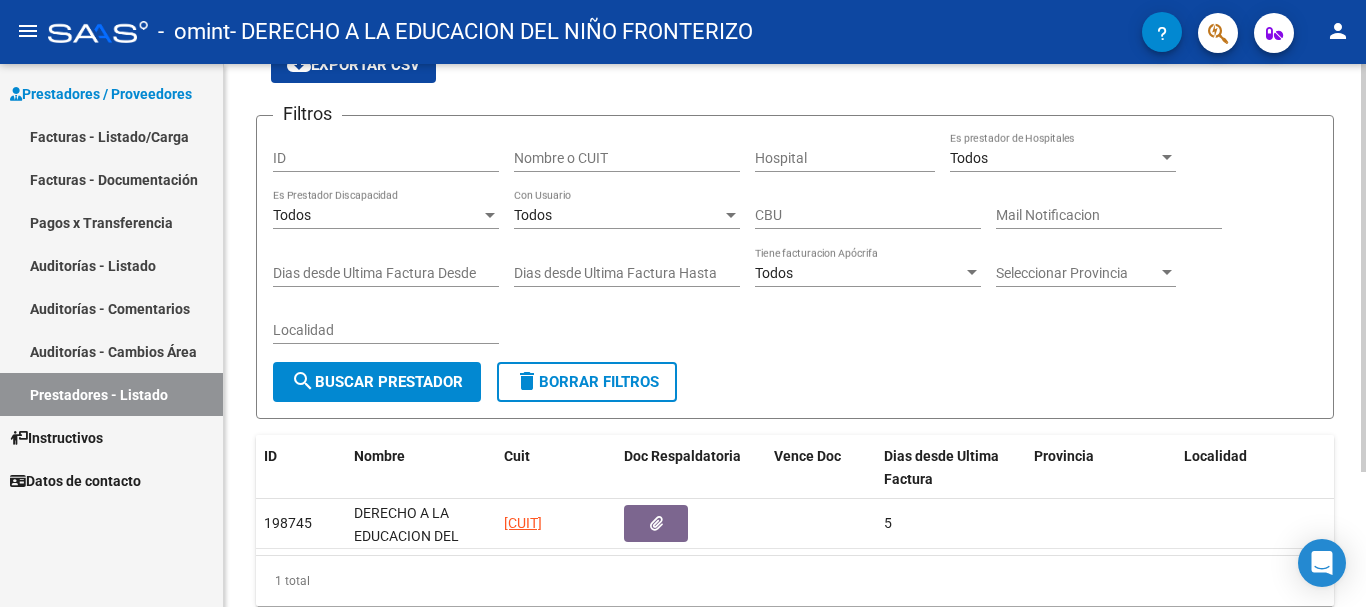 scroll, scrollTop: 179, scrollLeft: 0, axis: vertical 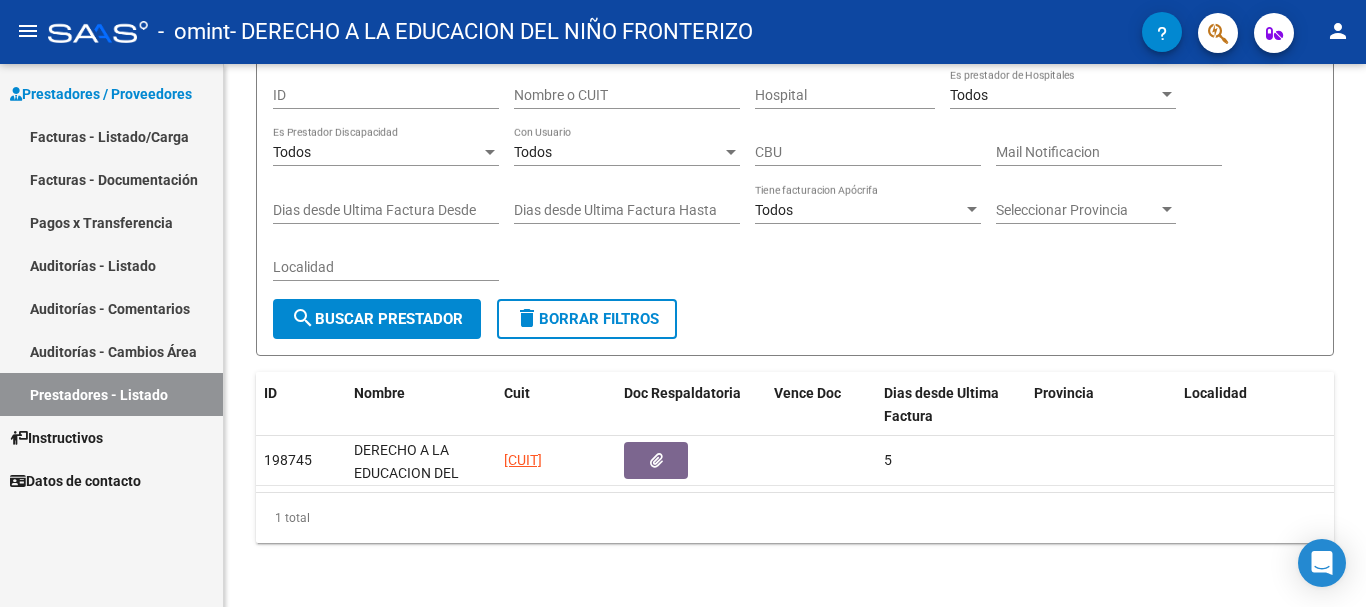click on "Auditorías - Cambios Área" at bounding box center [111, 351] 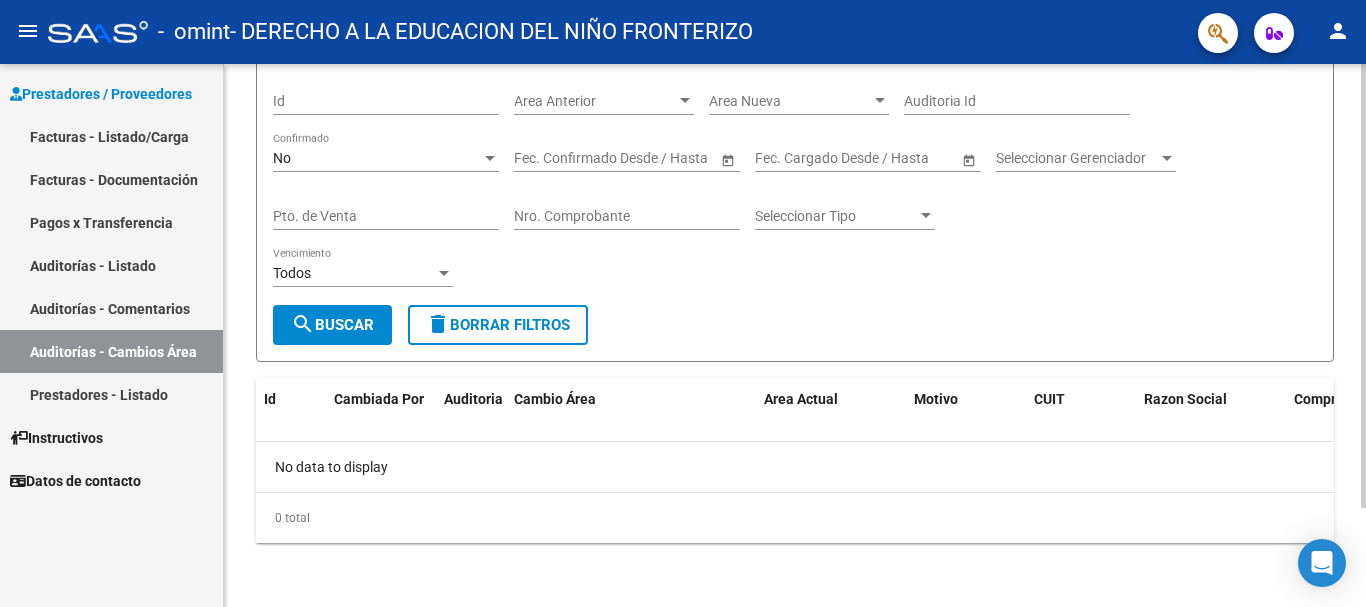 scroll, scrollTop: 21, scrollLeft: 0, axis: vertical 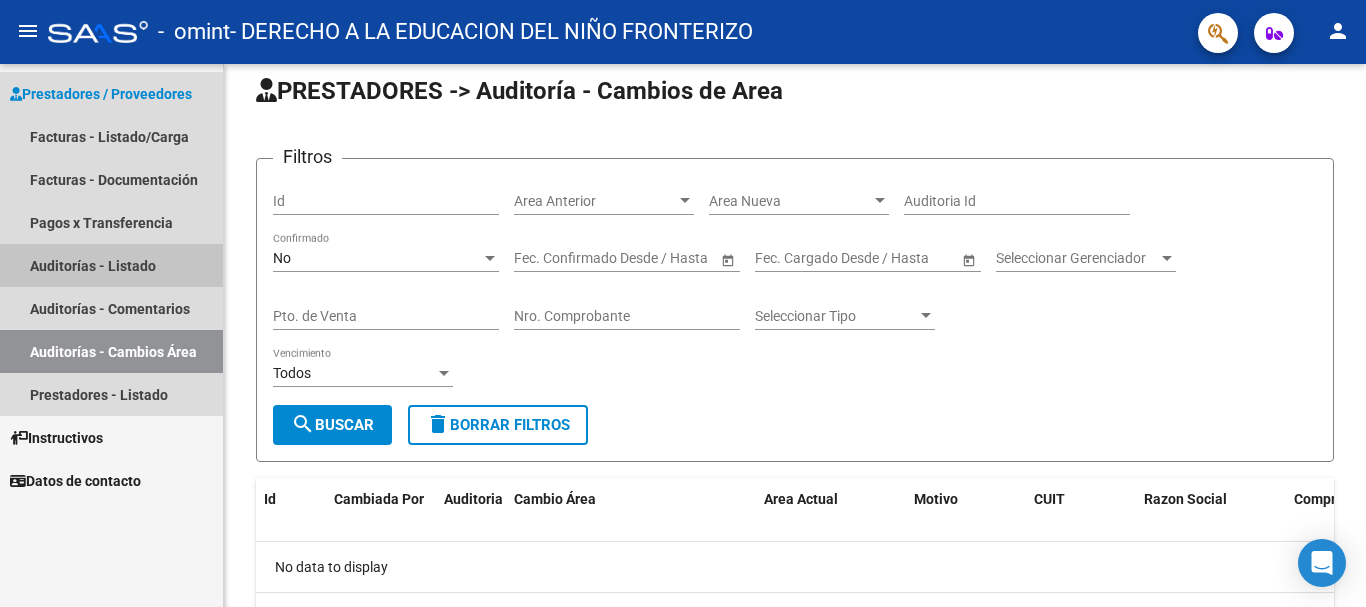 click on "Auditorías - Listado" at bounding box center (111, 265) 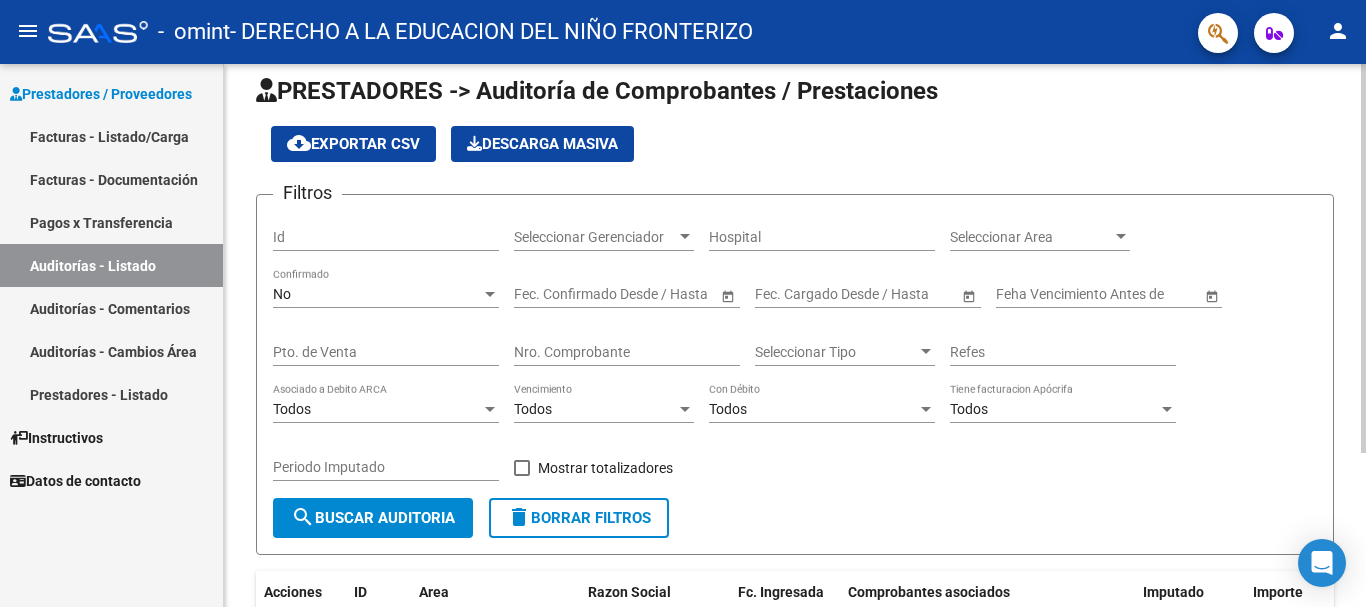 scroll, scrollTop: 88, scrollLeft: 0, axis: vertical 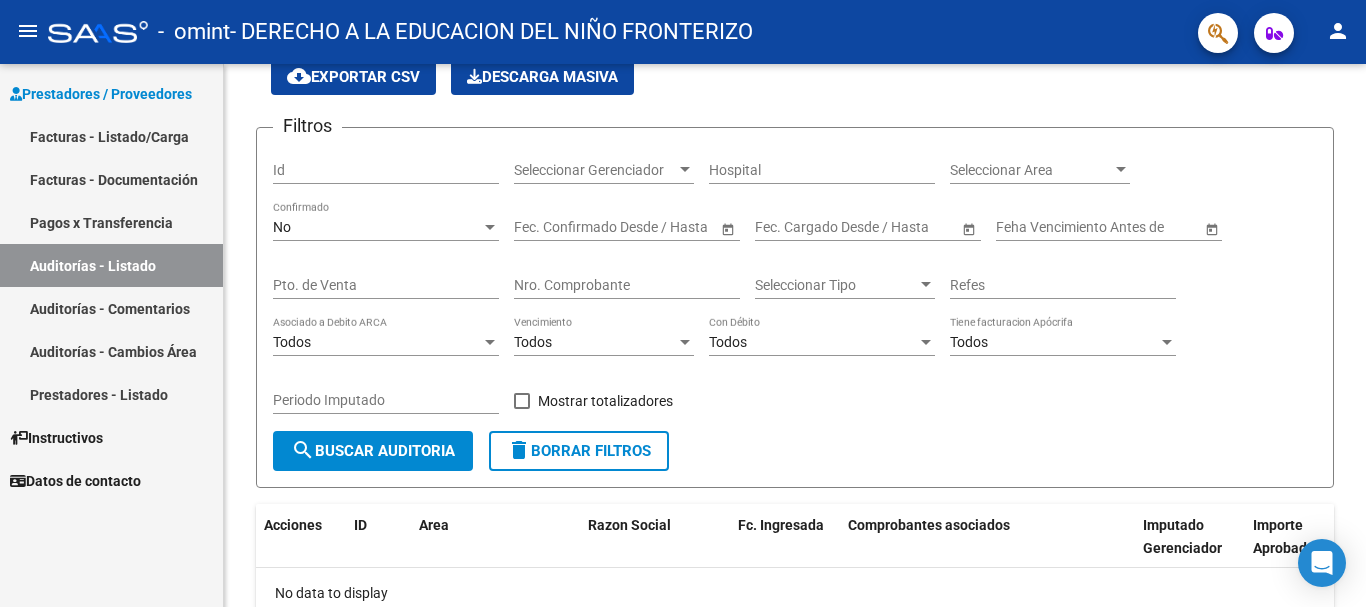 click on "Auditorías - Comentarios" at bounding box center [111, 308] 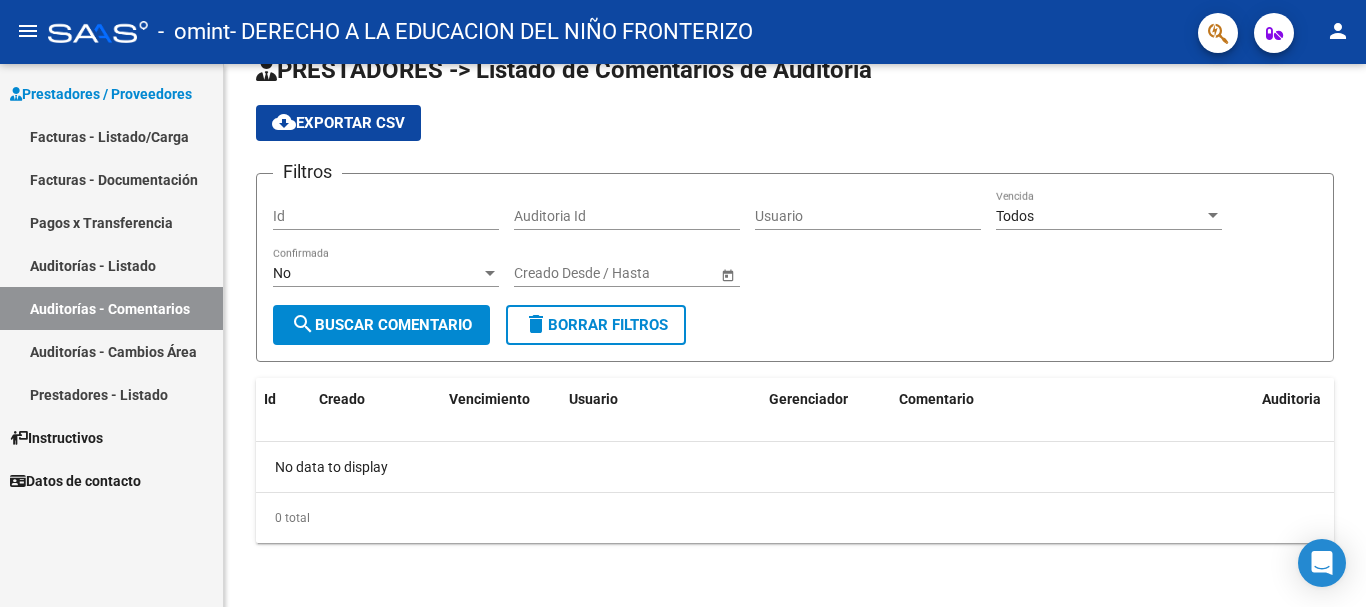 scroll, scrollTop: 0, scrollLeft: 0, axis: both 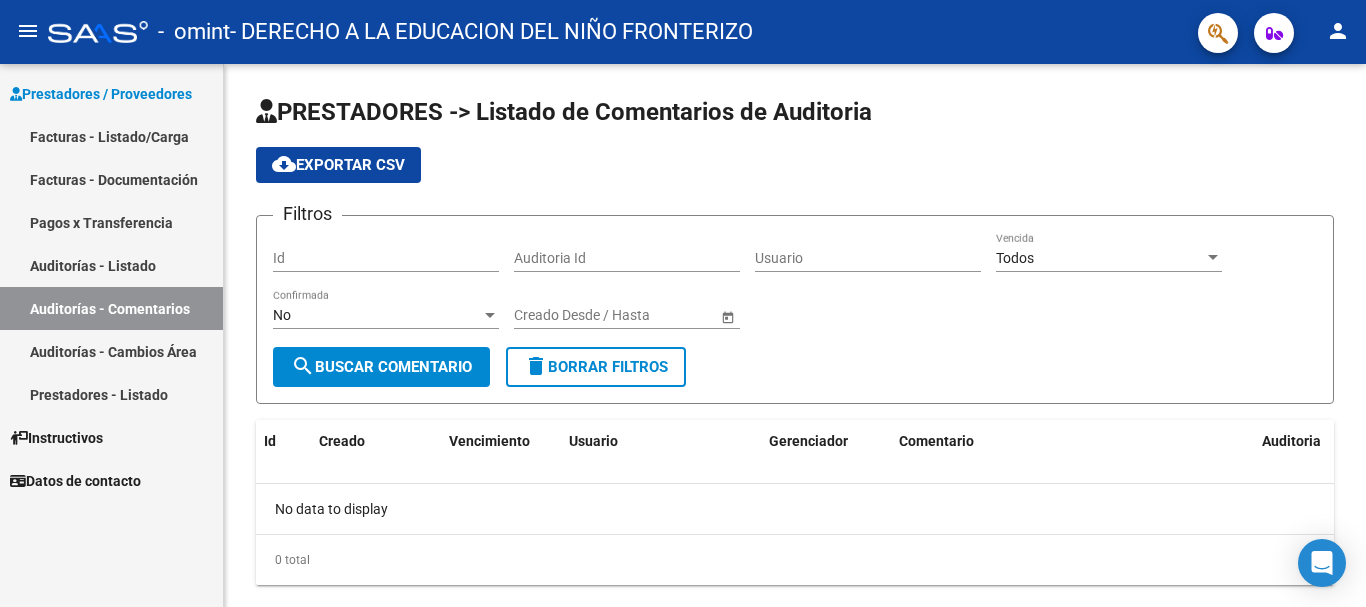 click on "Pagos x Transferencia" at bounding box center [111, 222] 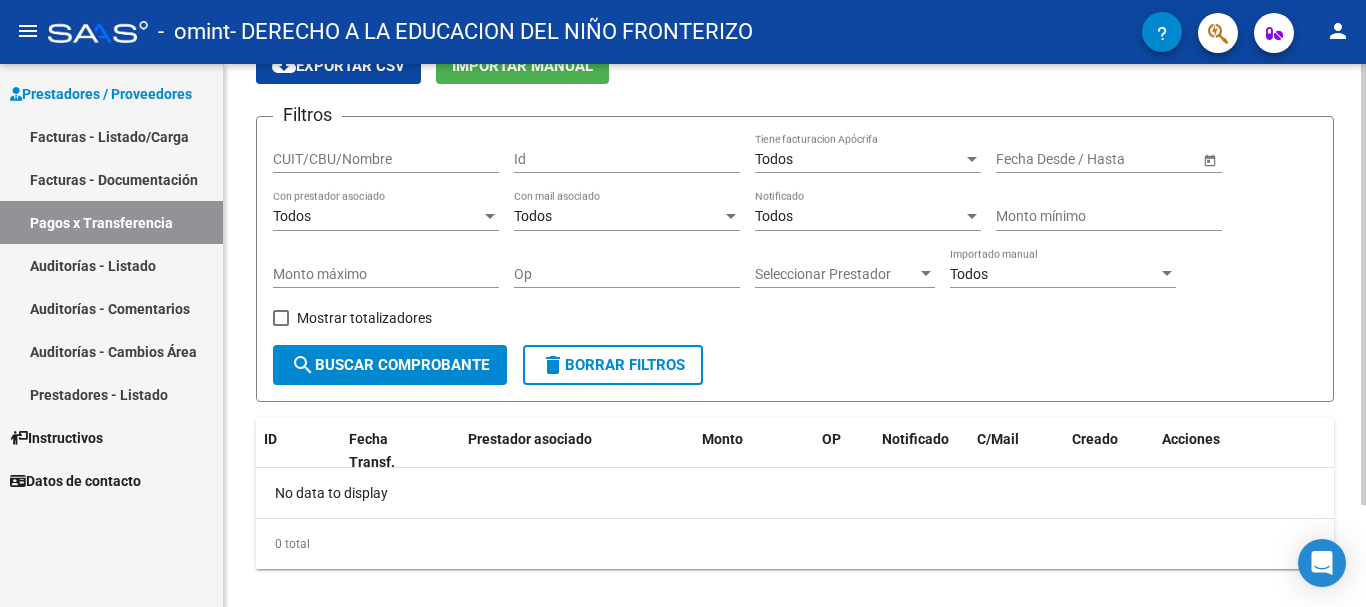scroll, scrollTop: 126, scrollLeft: 0, axis: vertical 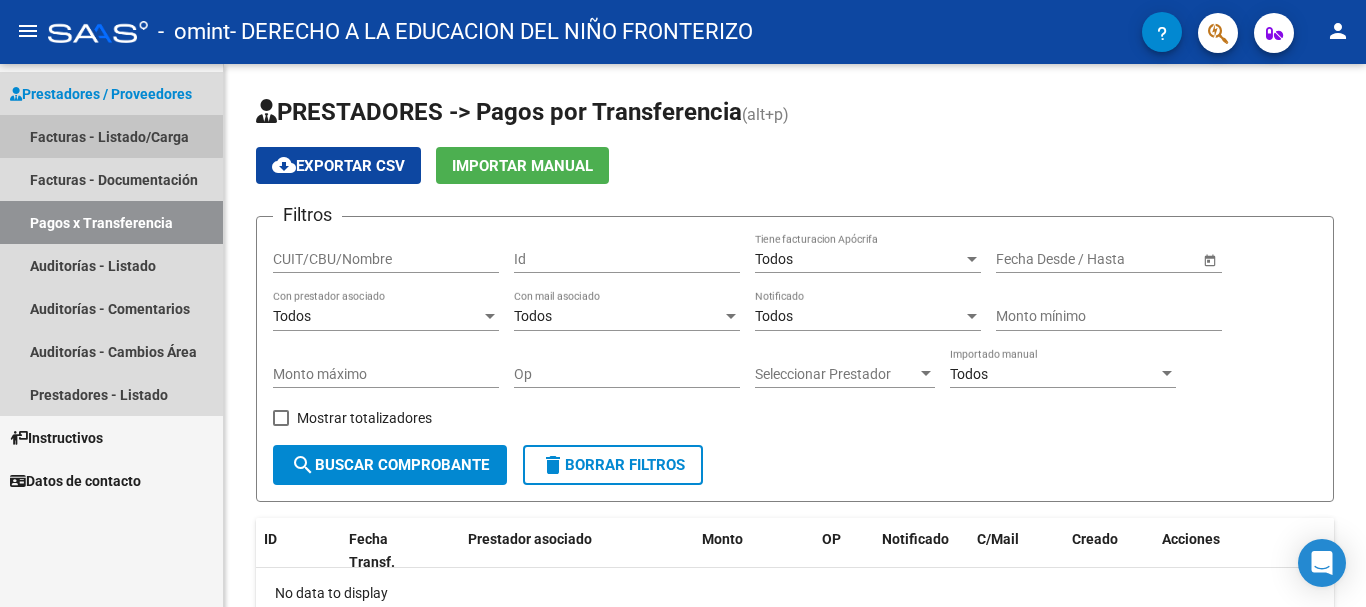 click on "Facturas - Listado/Carga" at bounding box center (111, 136) 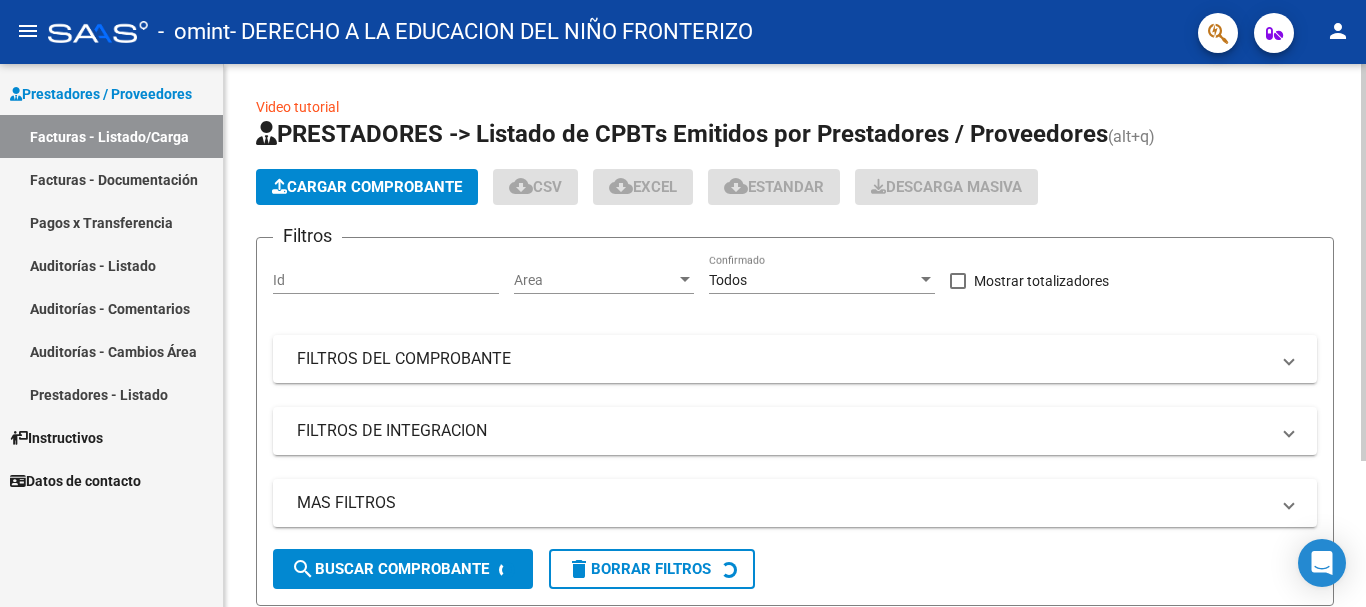 click on "Cargar Comprobante" 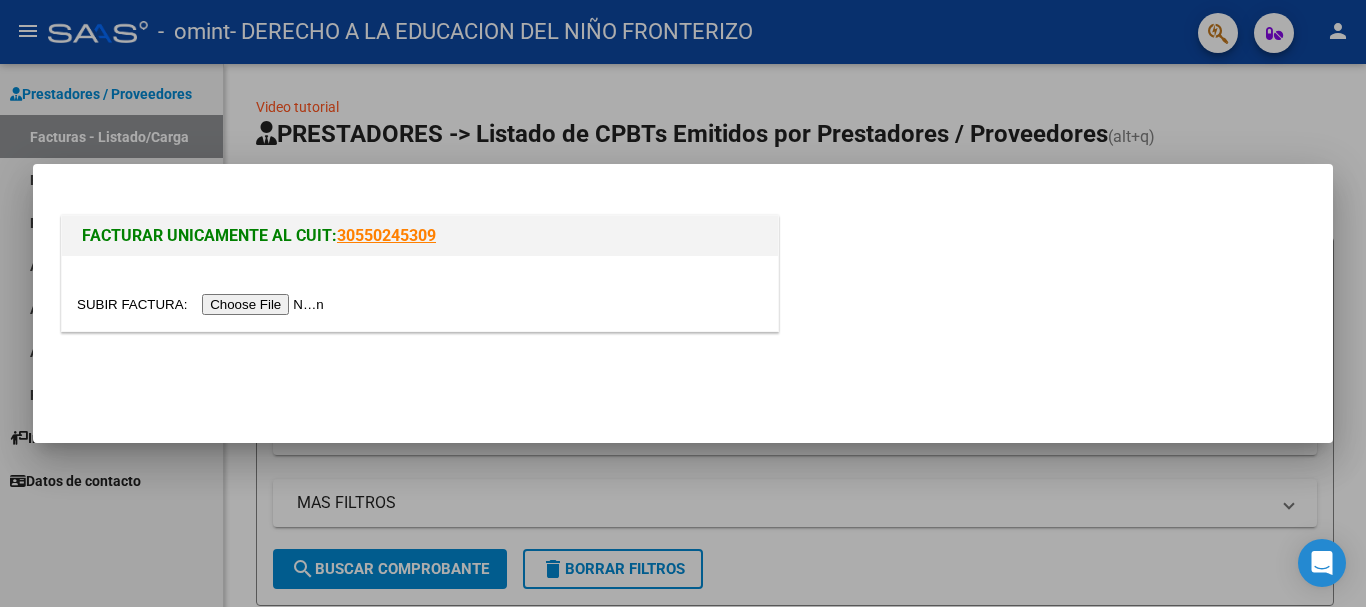 click at bounding box center (203, 304) 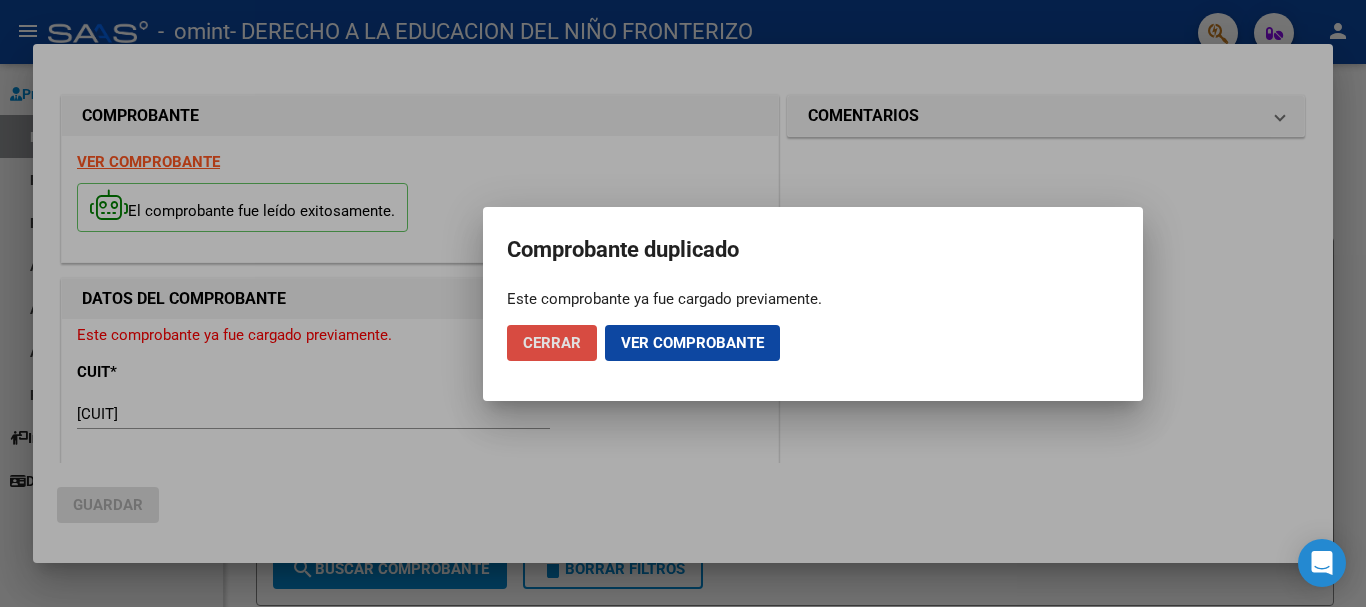click on "Cerrar" 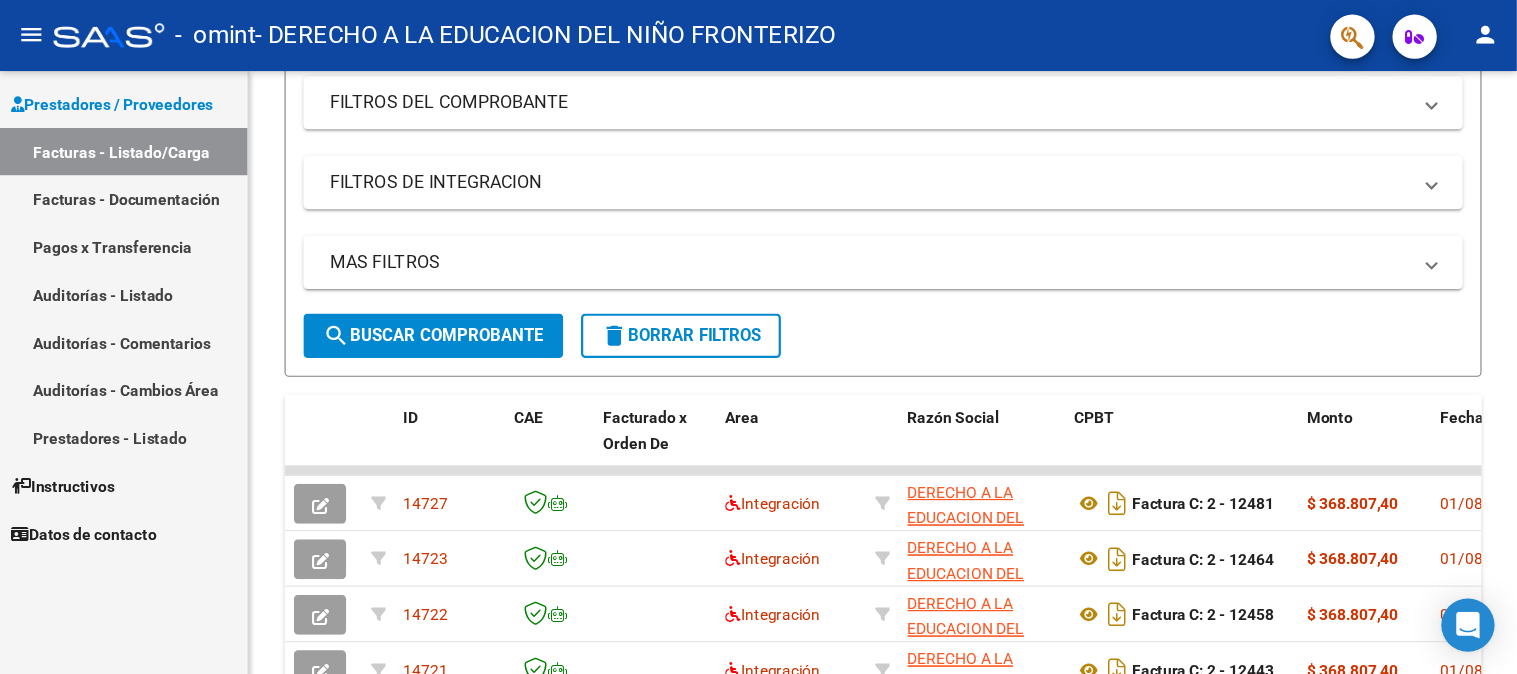 scroll, scrollTop: 233, scrollLeft: 0, axis: vertical 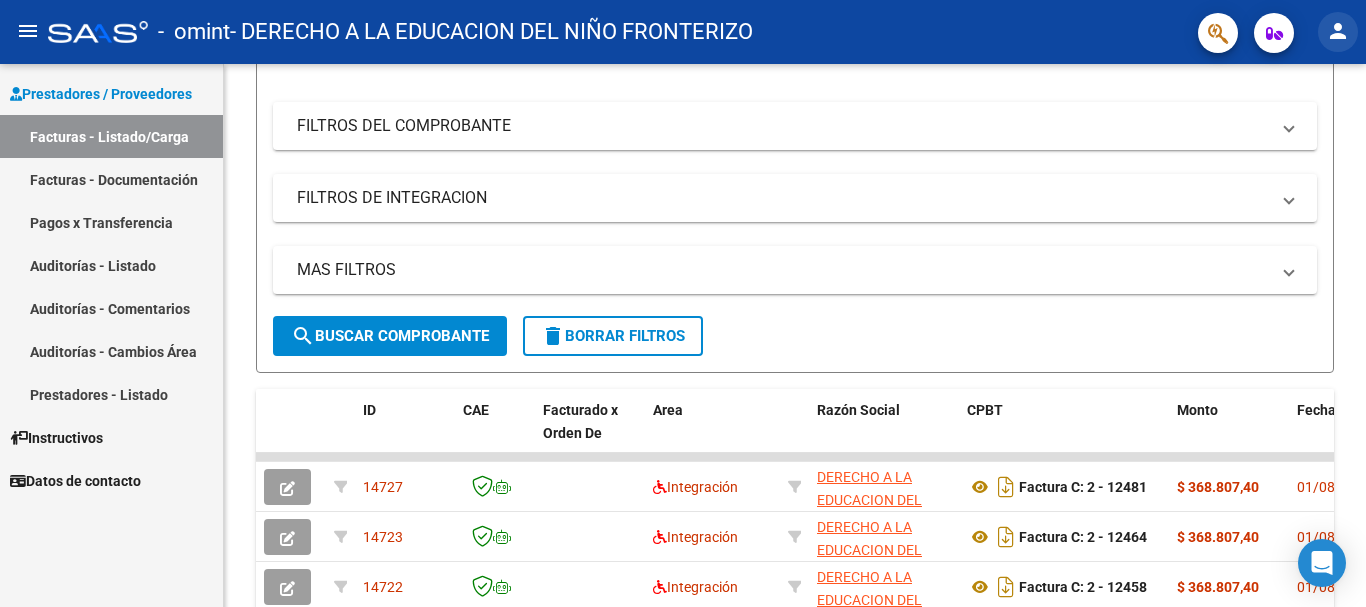 click on "person" 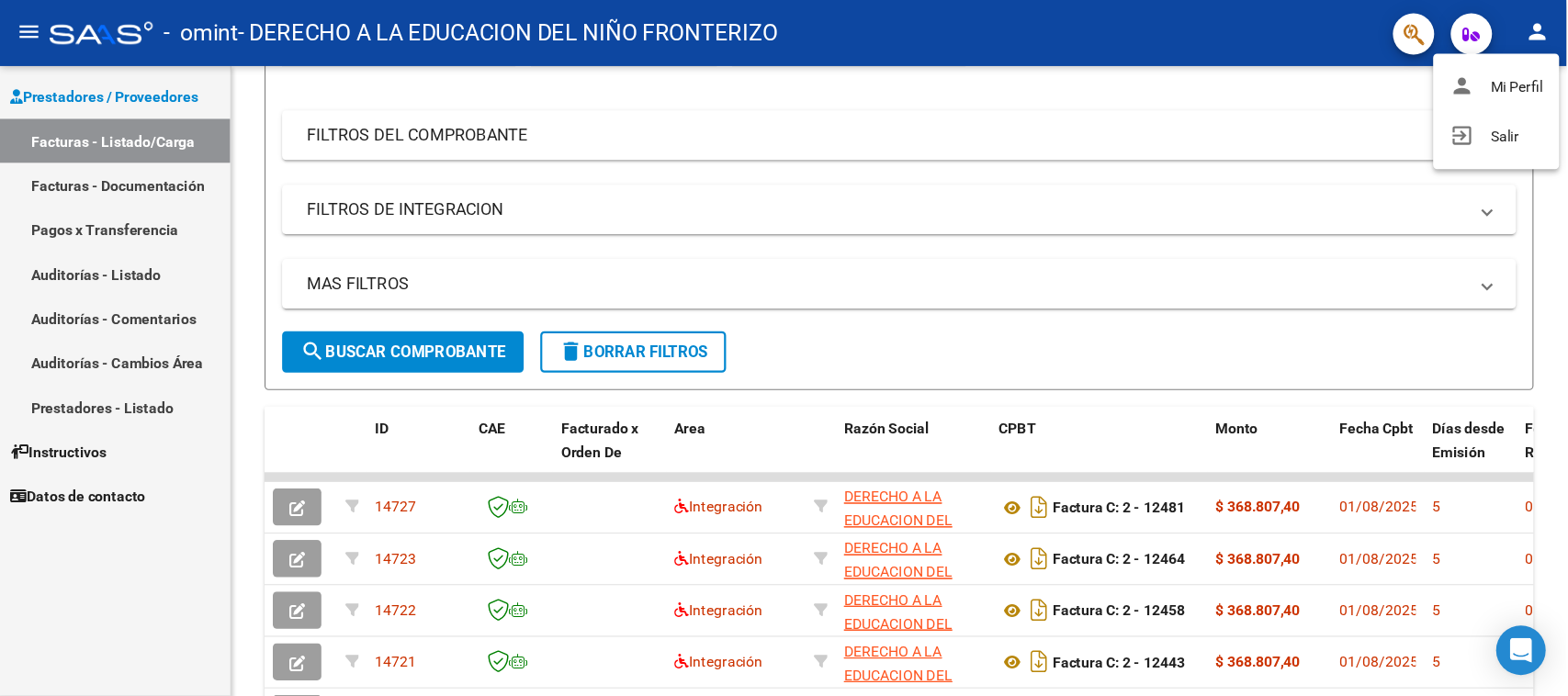 scroll, scrollTop: 214, scrollLeft: 0, axis: vertical 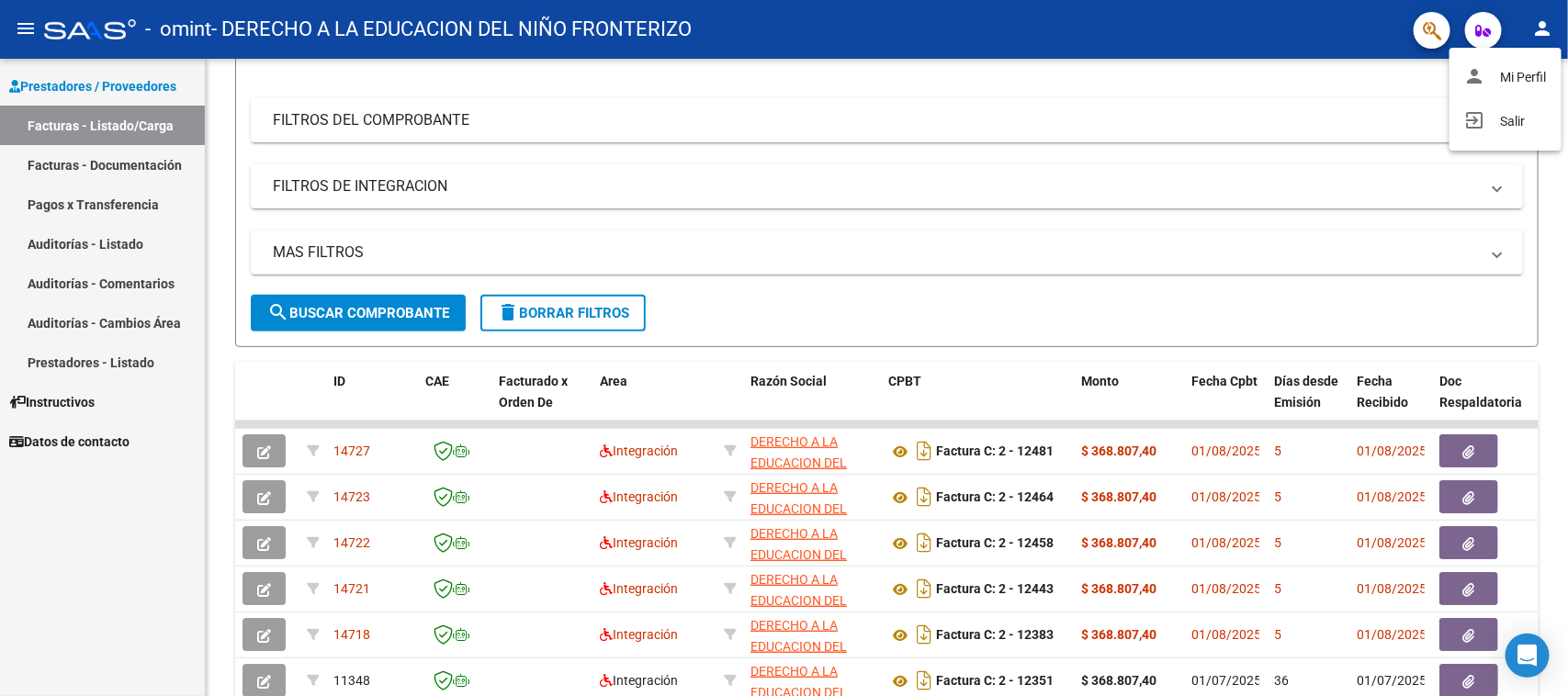 click at bounding box center (784, 348) 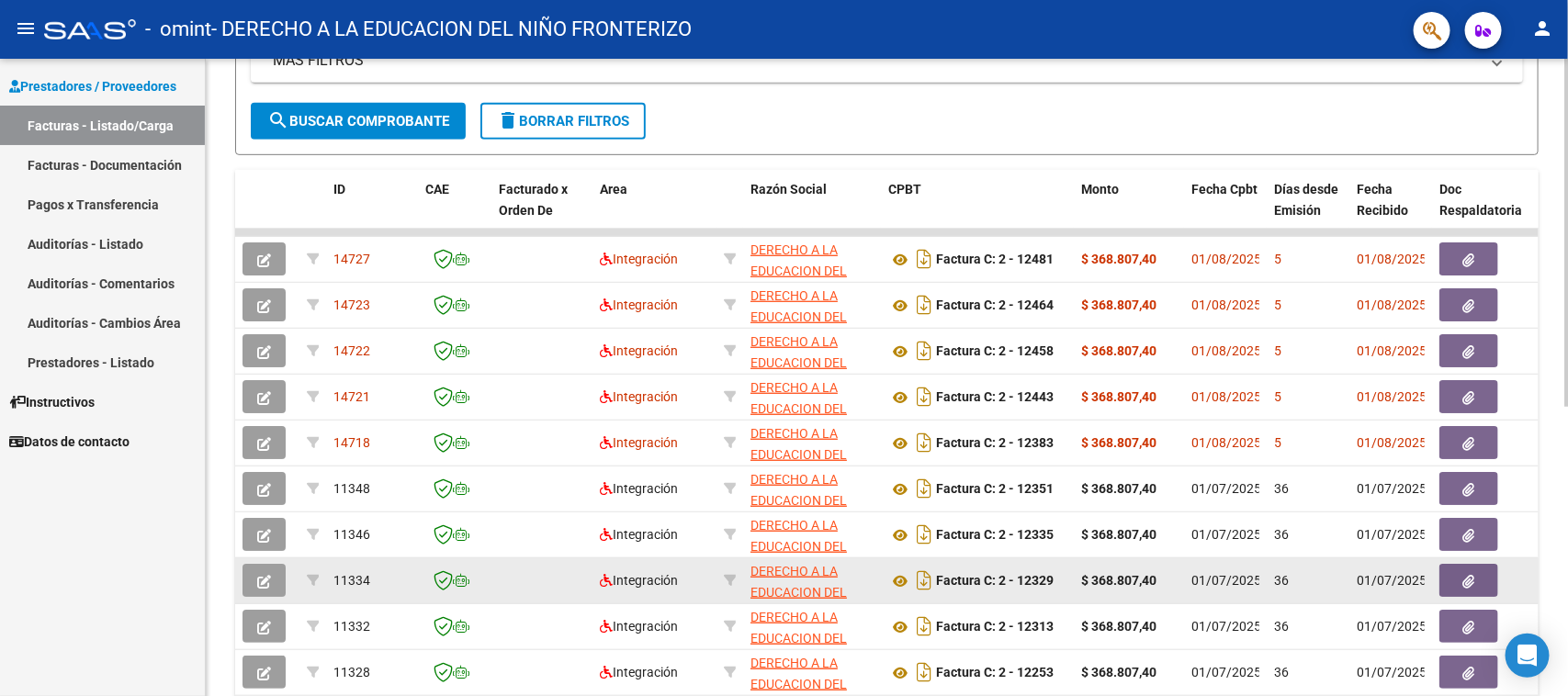 scroll, scrollTop: 521, scrollLeft: 0, axis: vertical 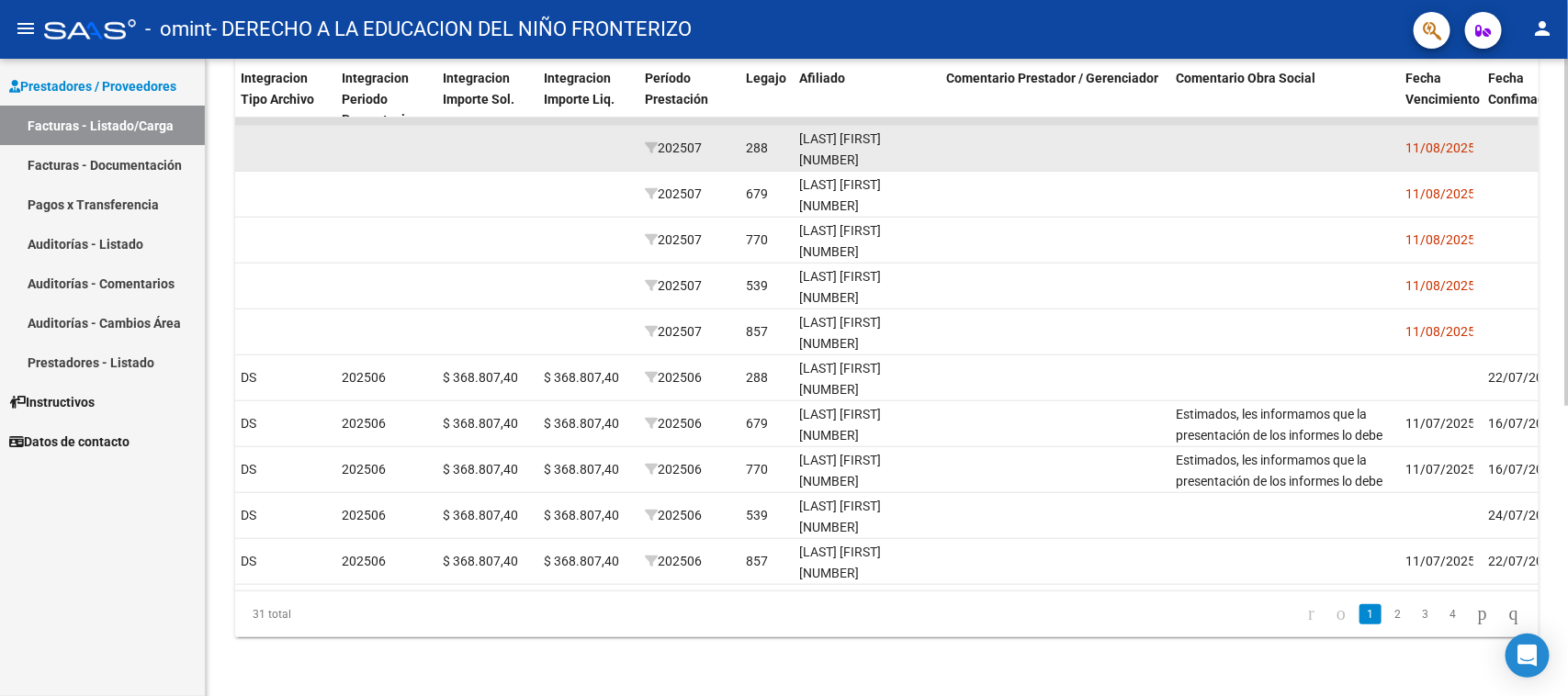 click on "[LAST] [FIRST] [NUMBER]" 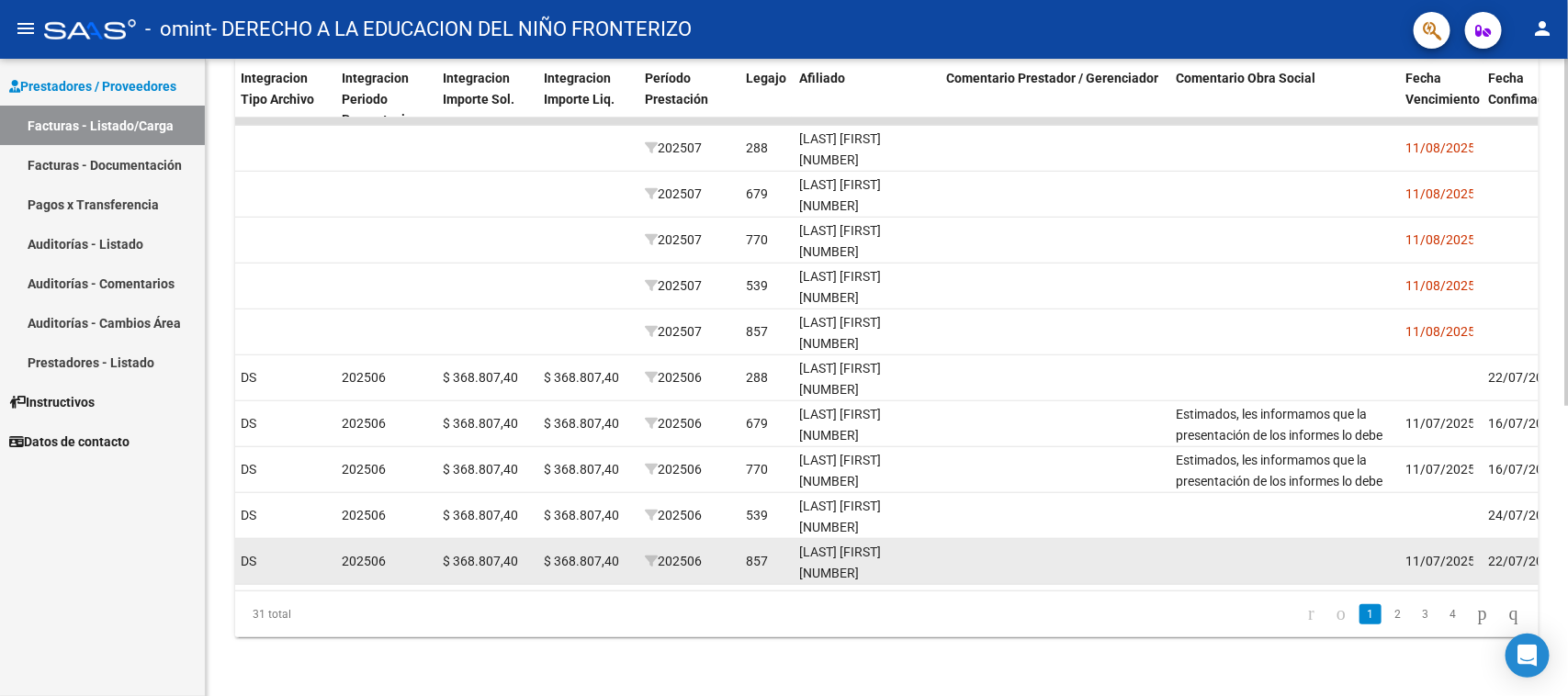click on "857" 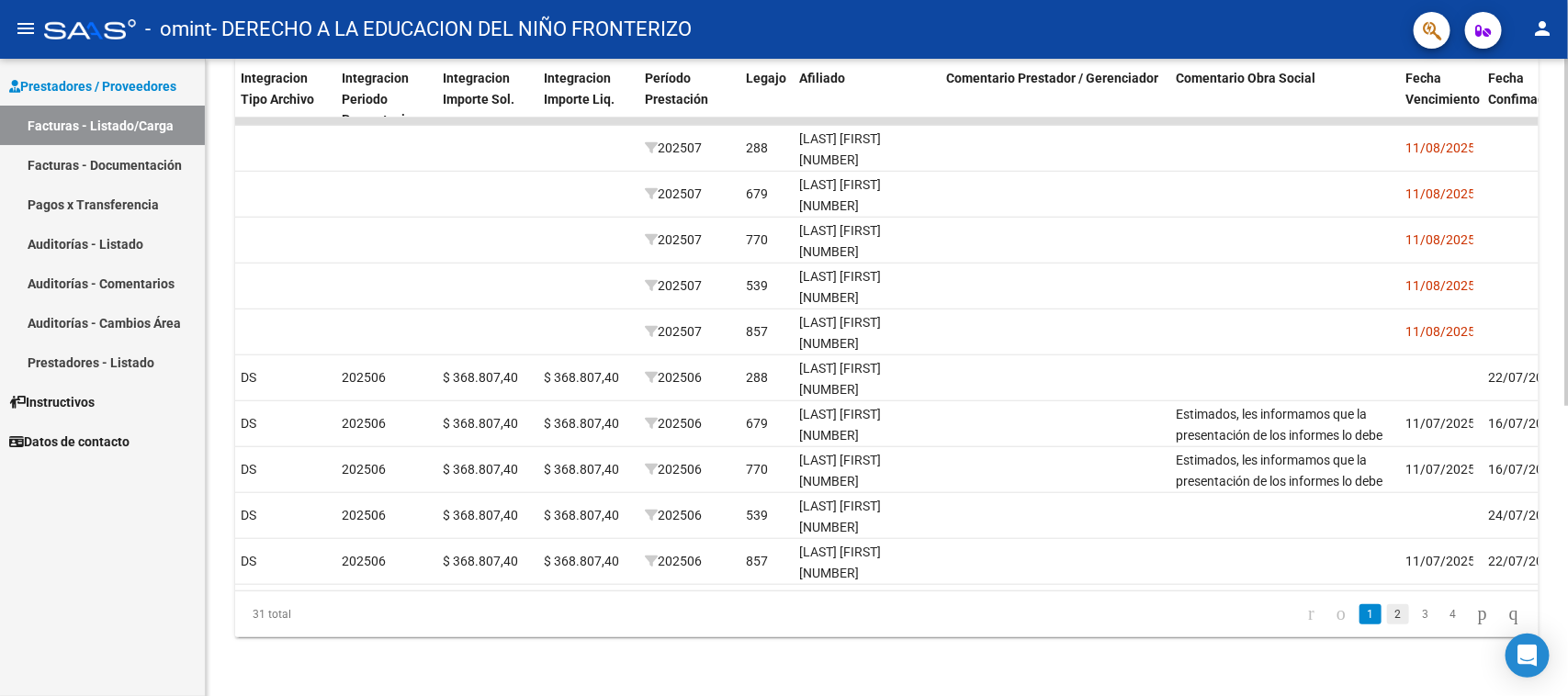 click on "2" 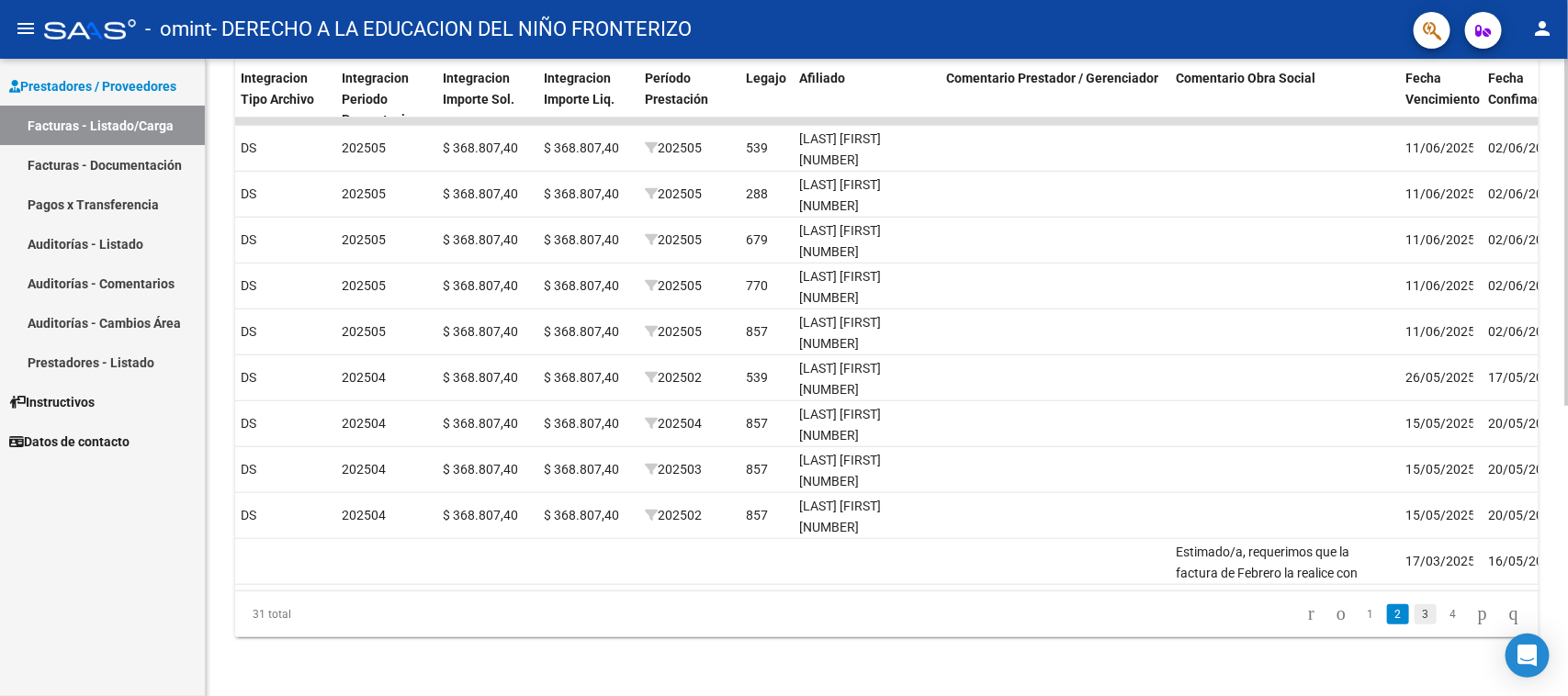 click on "3" 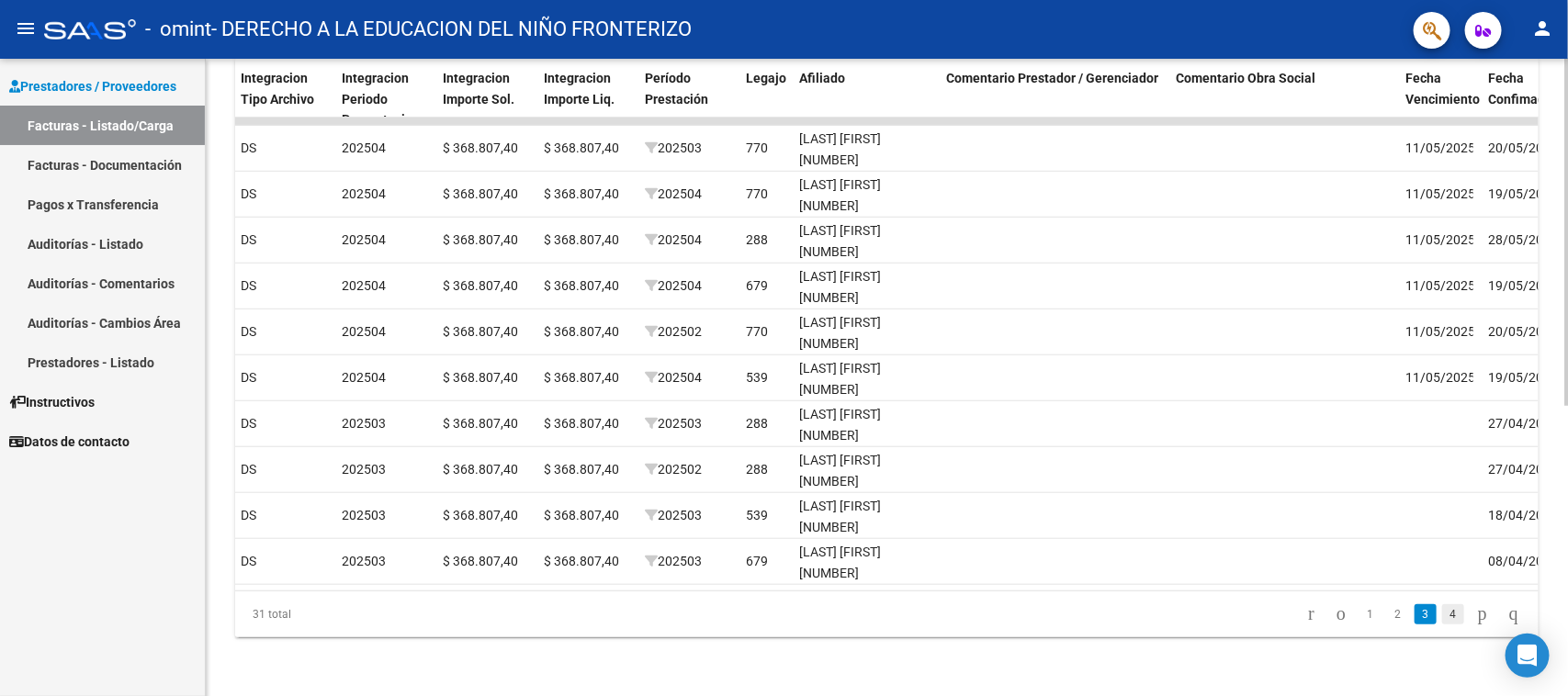 click on "4" 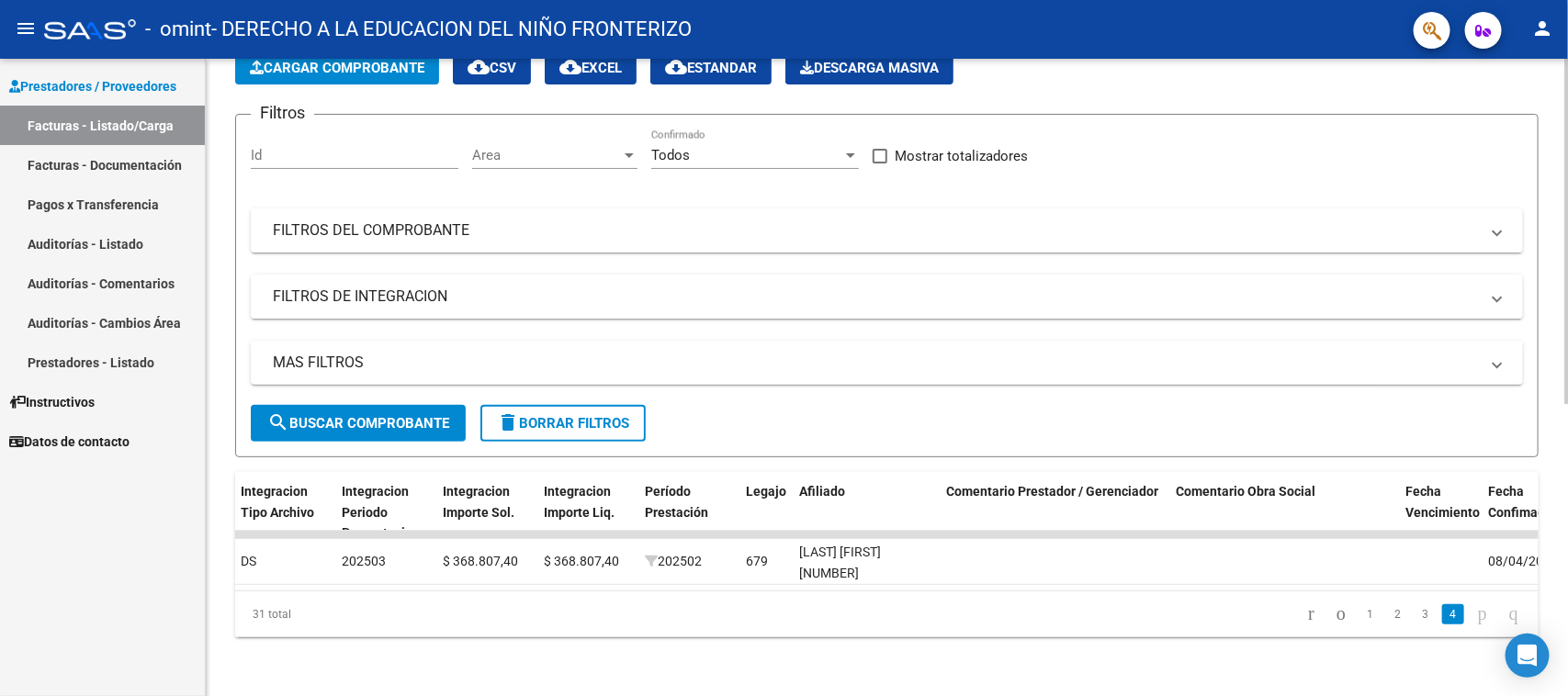 scroll, scrollTop: 119, scrollLeft: 0, axis: vertical 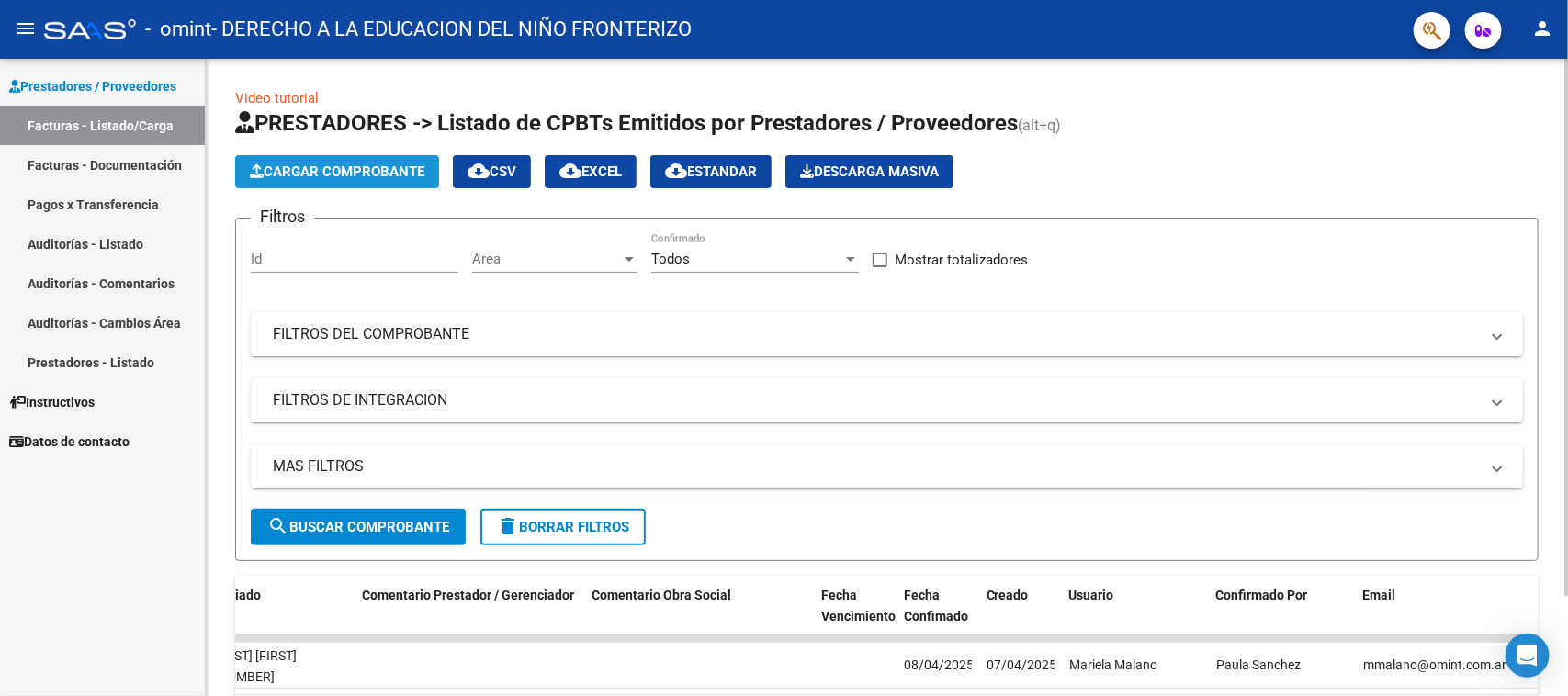 click on "Cargar Comprobante" 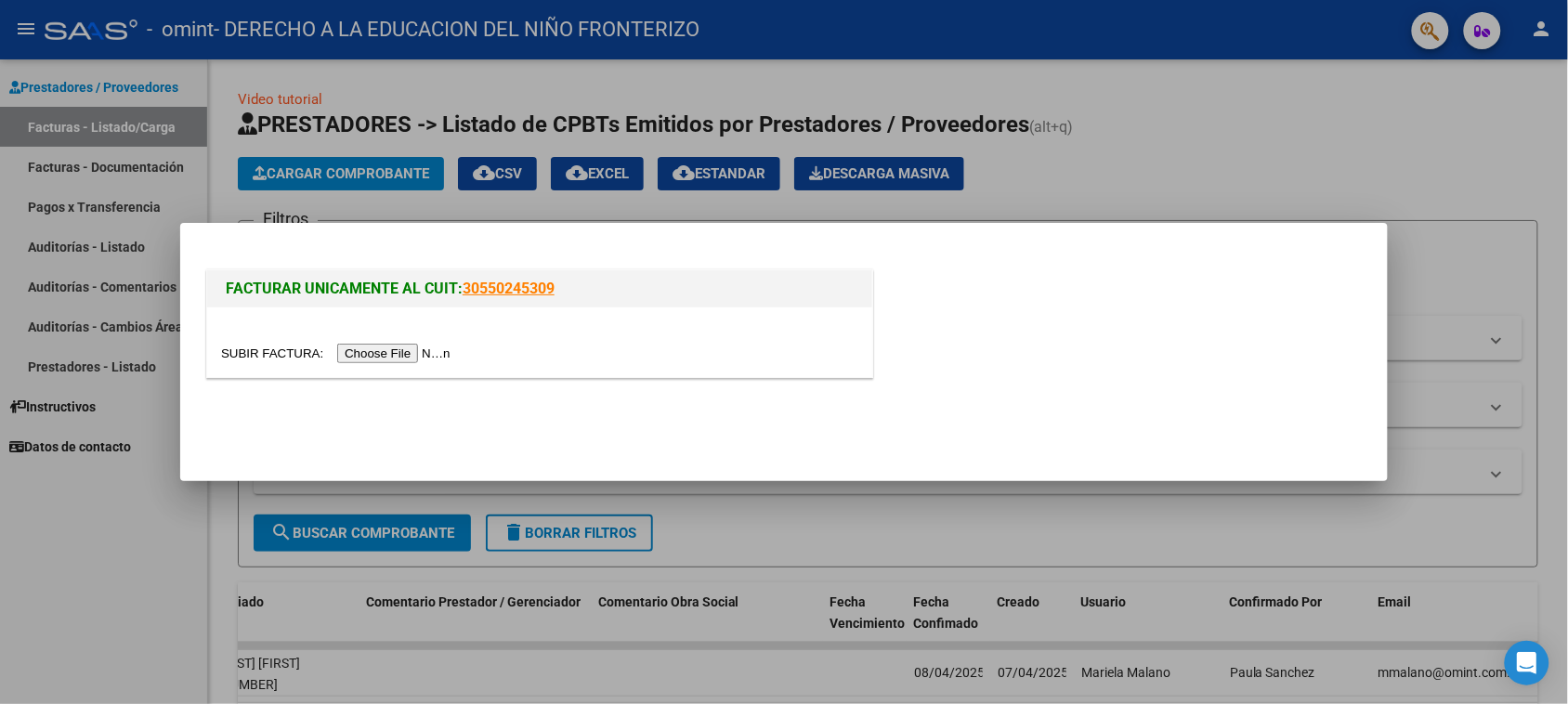 click at bounding box center (338, 353) 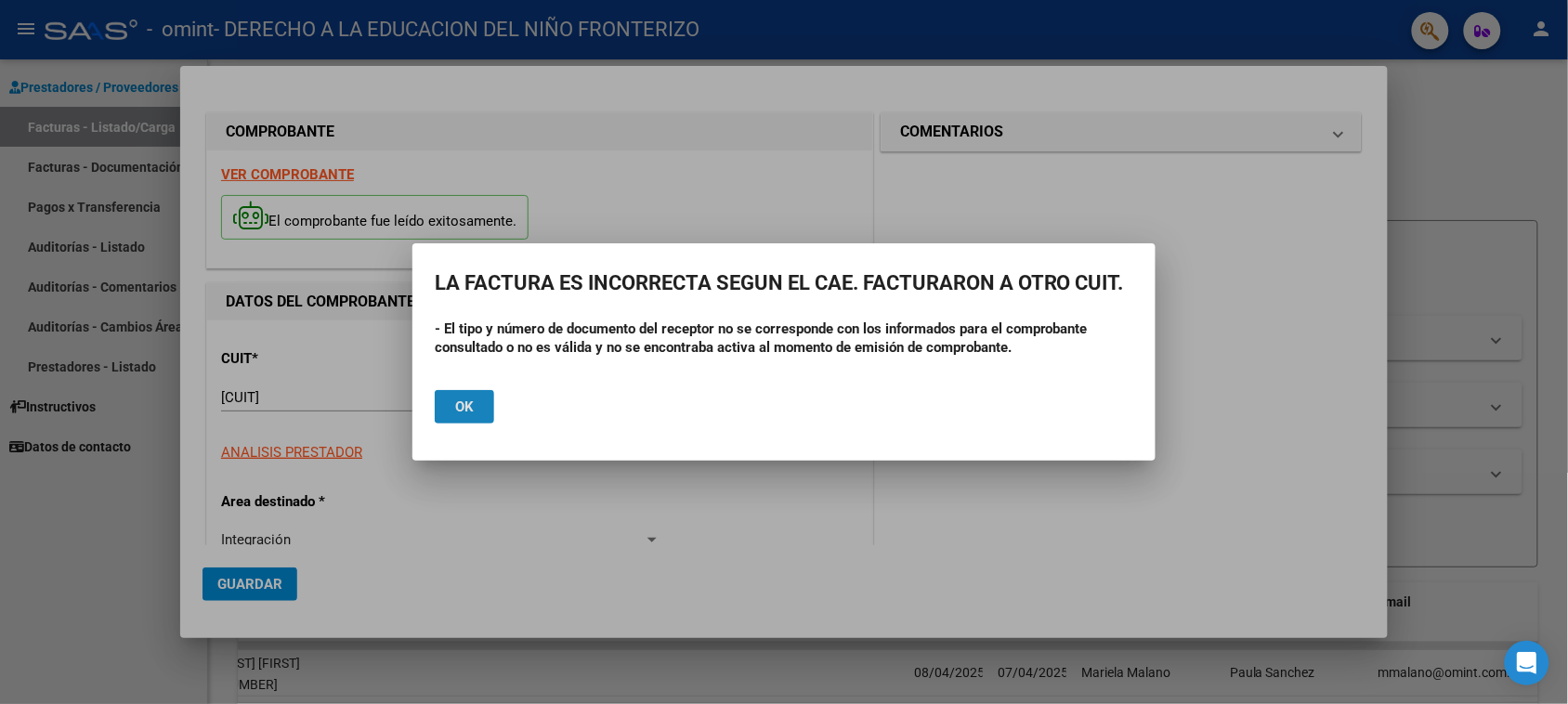 click on "Ok" 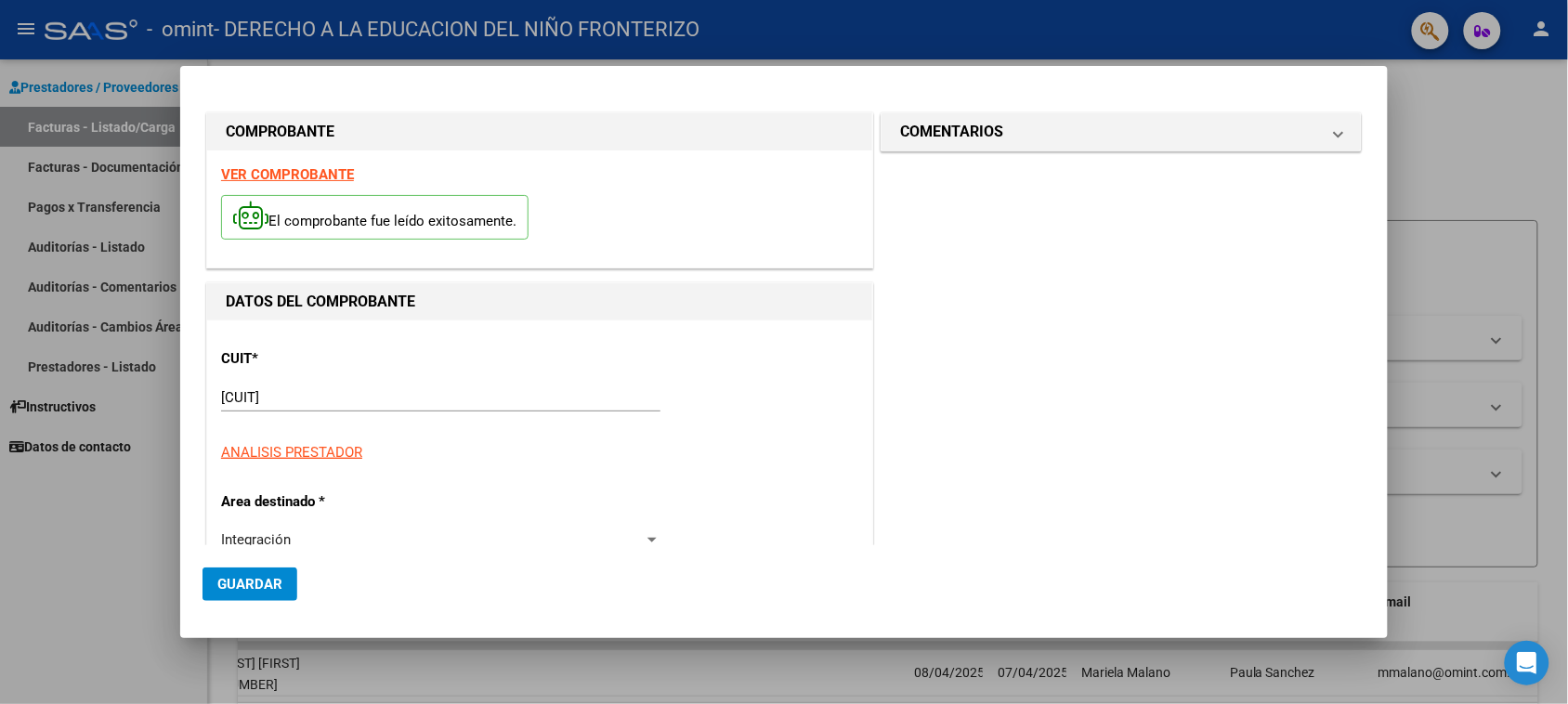 click on "COMENTARIOS Comentarios del Prestador / Gerenciador:" at bounding box center [1121, 898] 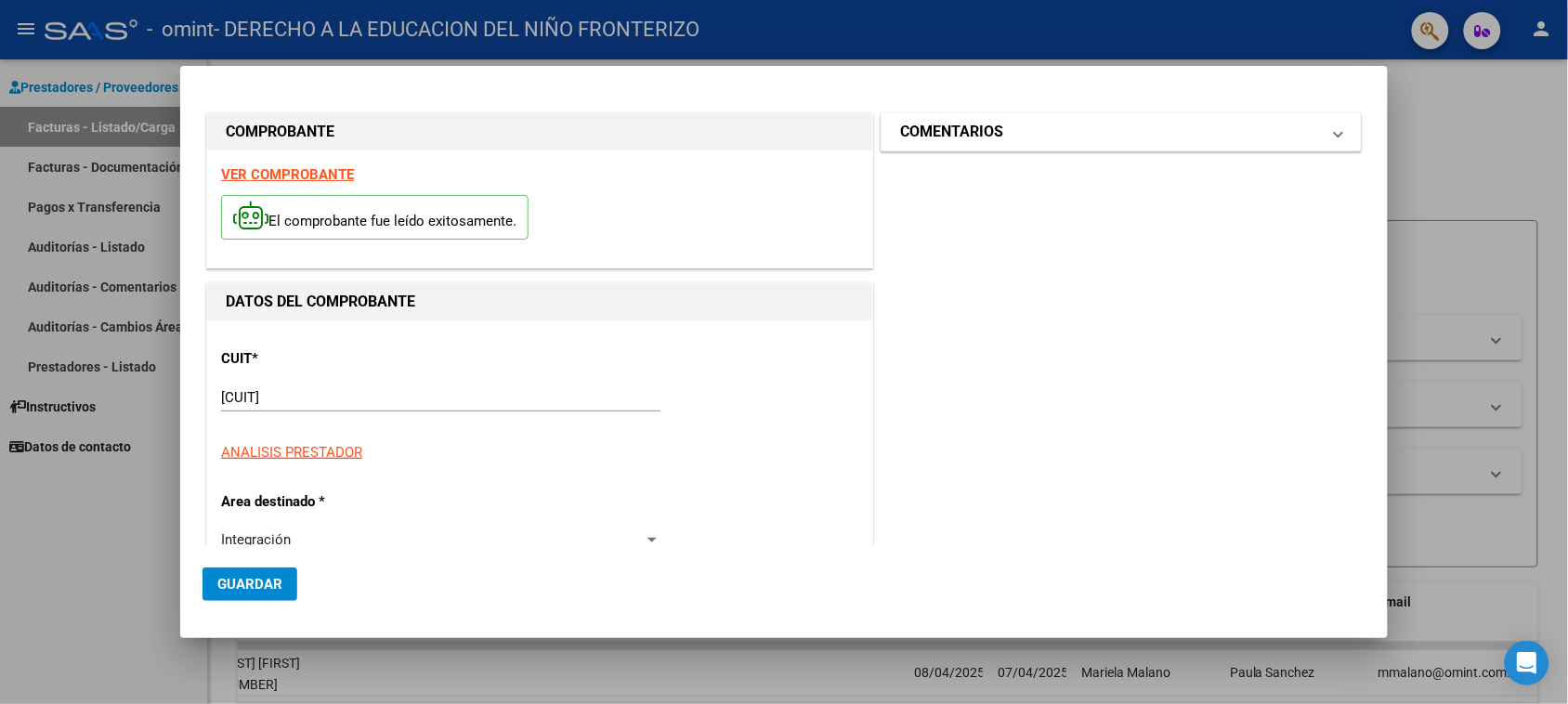 click on "COMENTARIOS" at bounding box center (1110, 132) 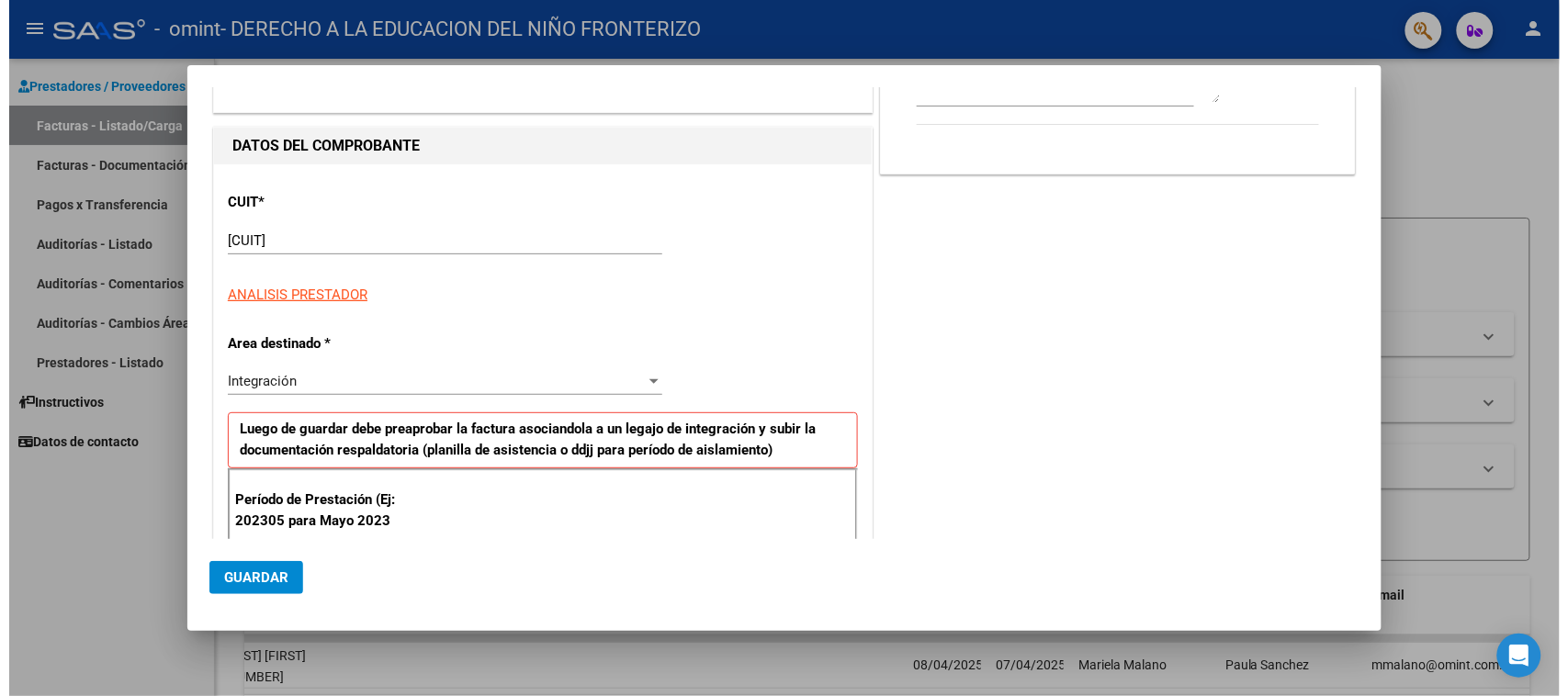 scroll, scrollTop: 230, scrollLeft: 0, axis: vertical 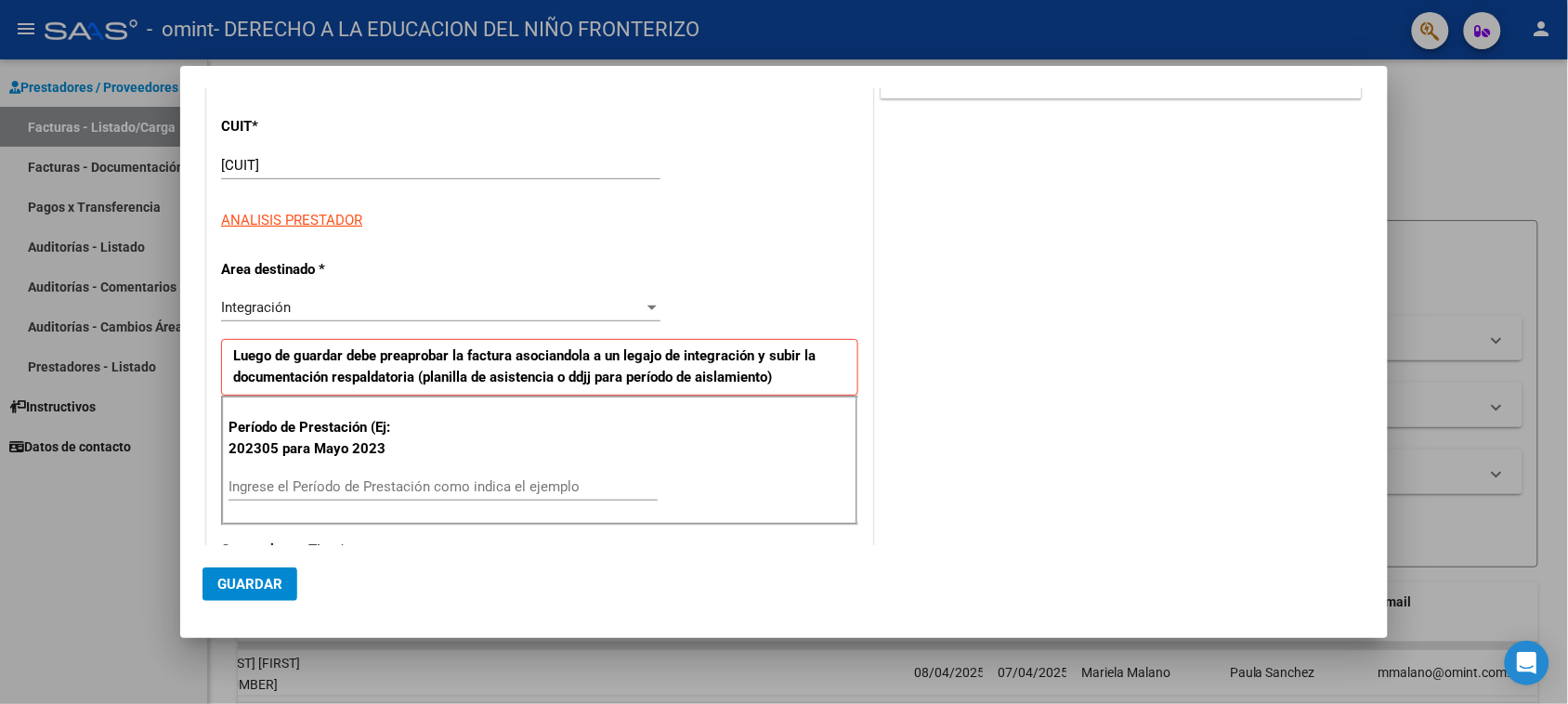 click at bounding box center [784, 352] 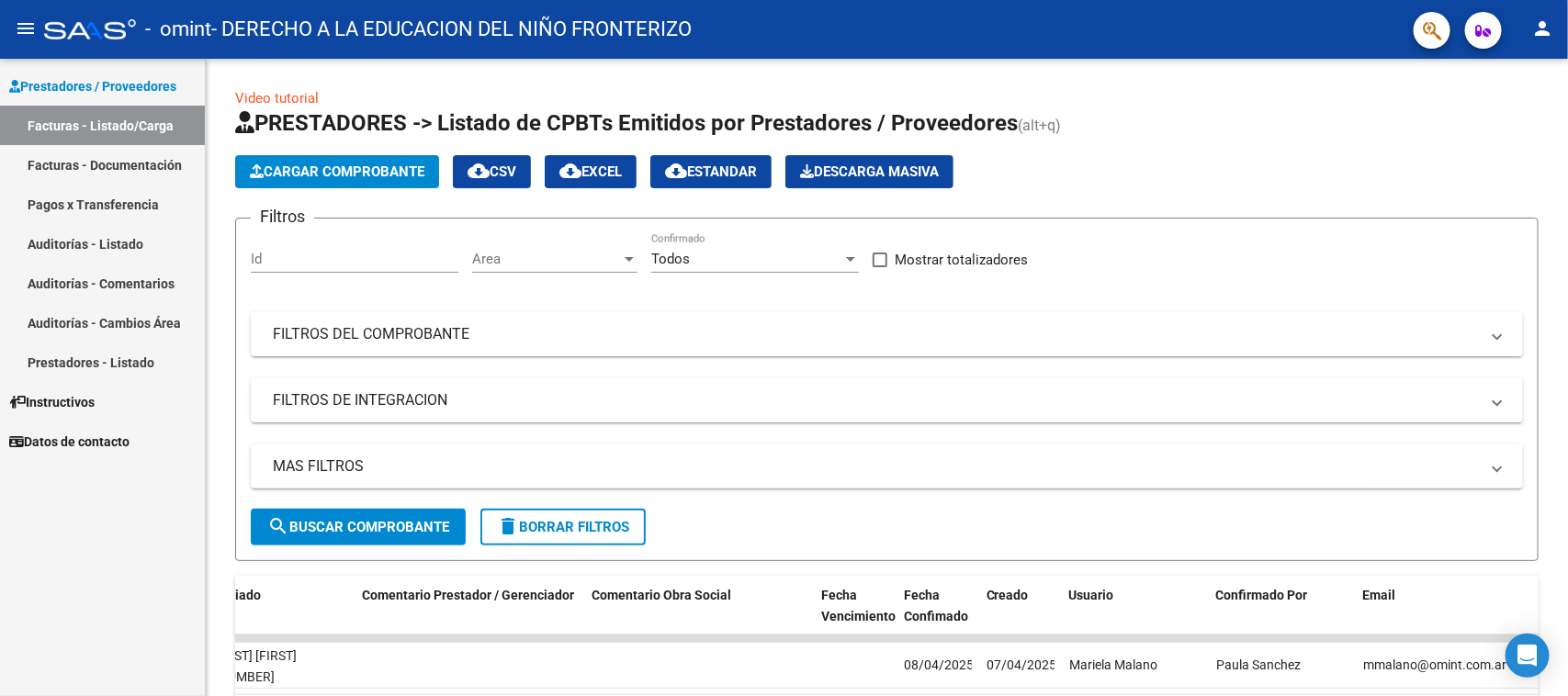 click on "Datos de contacto" at bounding box center [69, 442] 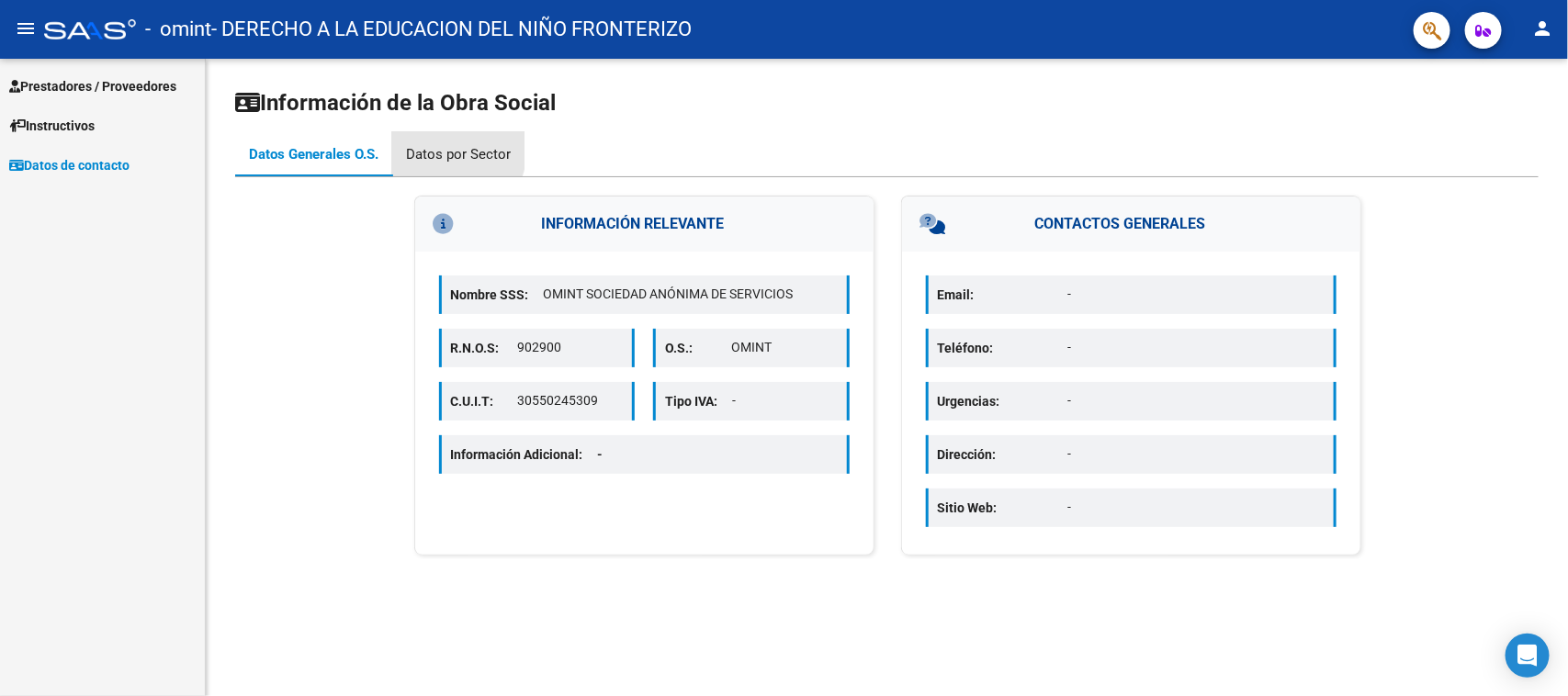 click on "Datos por Sector" at bounding box center [458, 154] 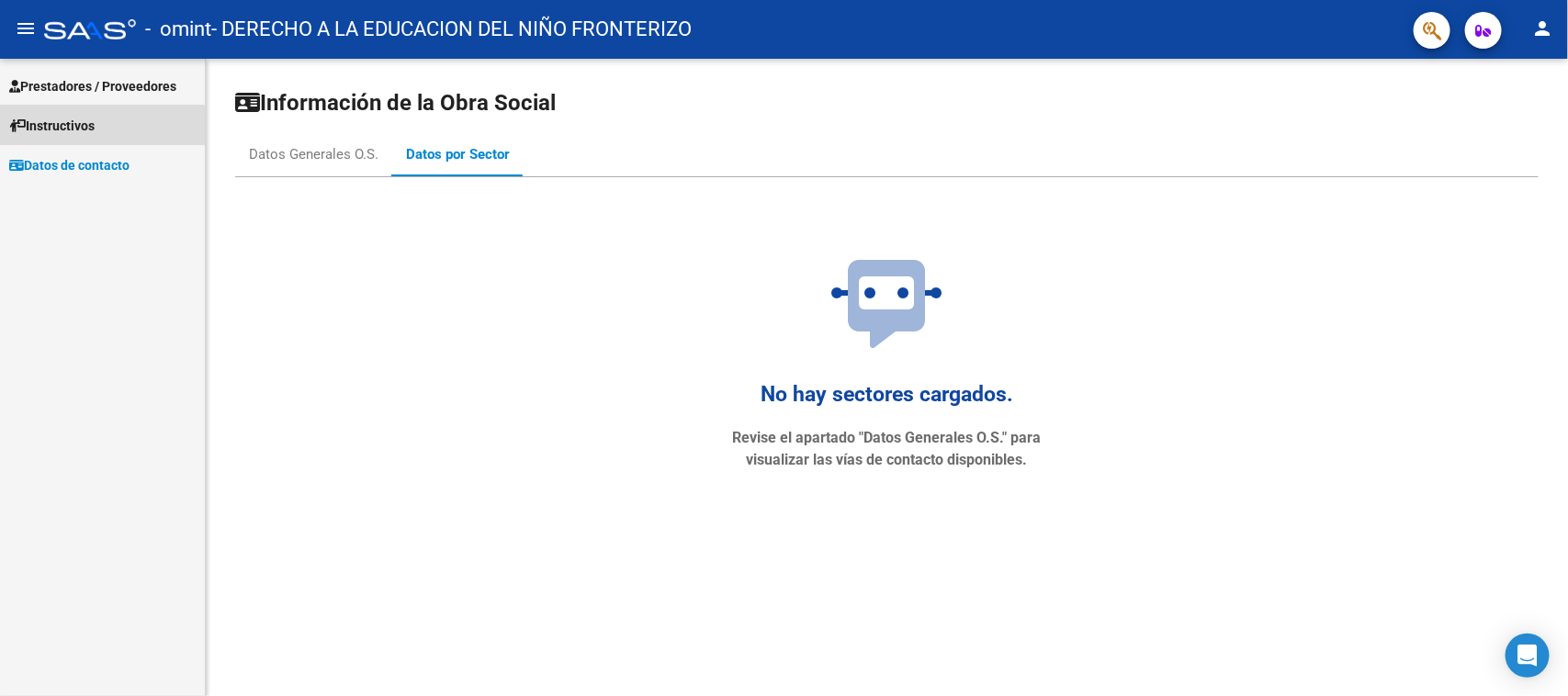 click on "Instructivos" at bounding box center (102, 125) 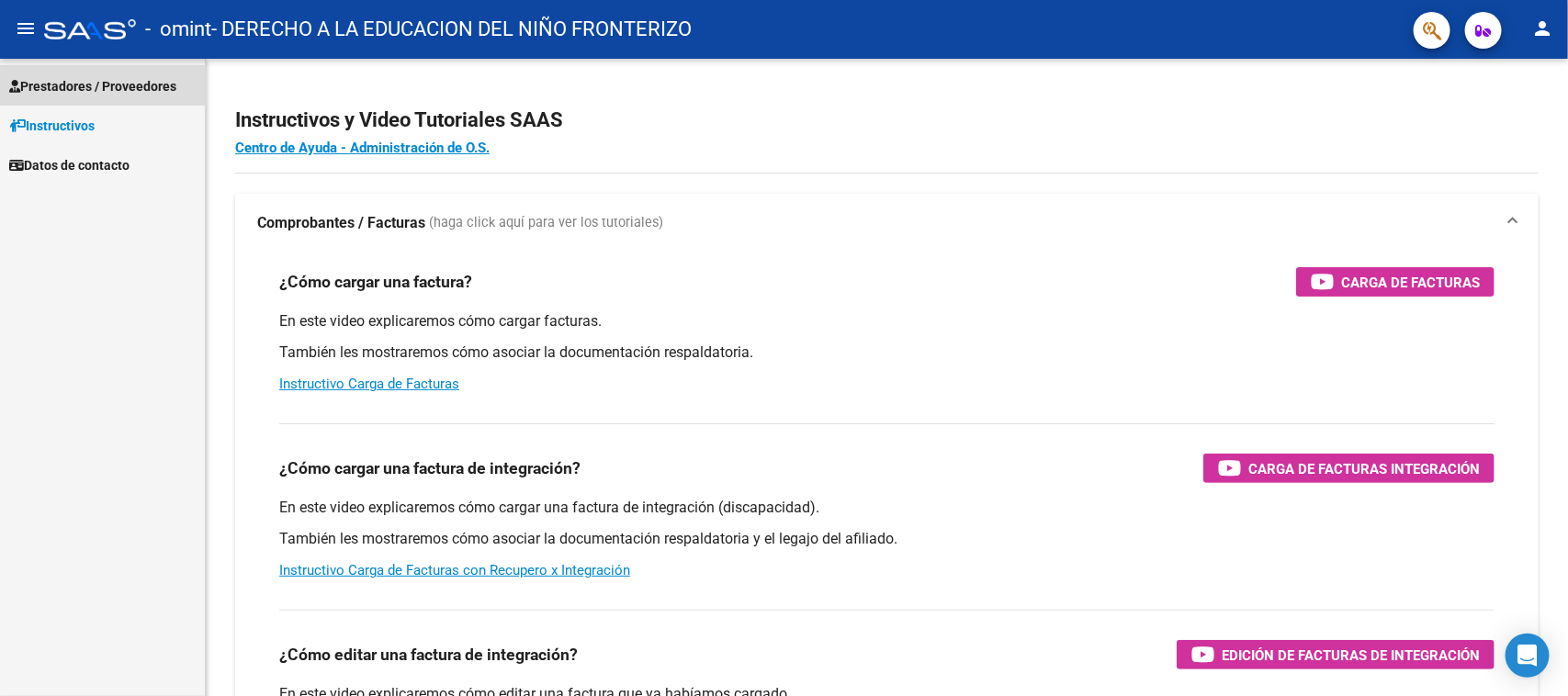 click on "Prestadores / Proveedores" at bounding box center (102, 85) 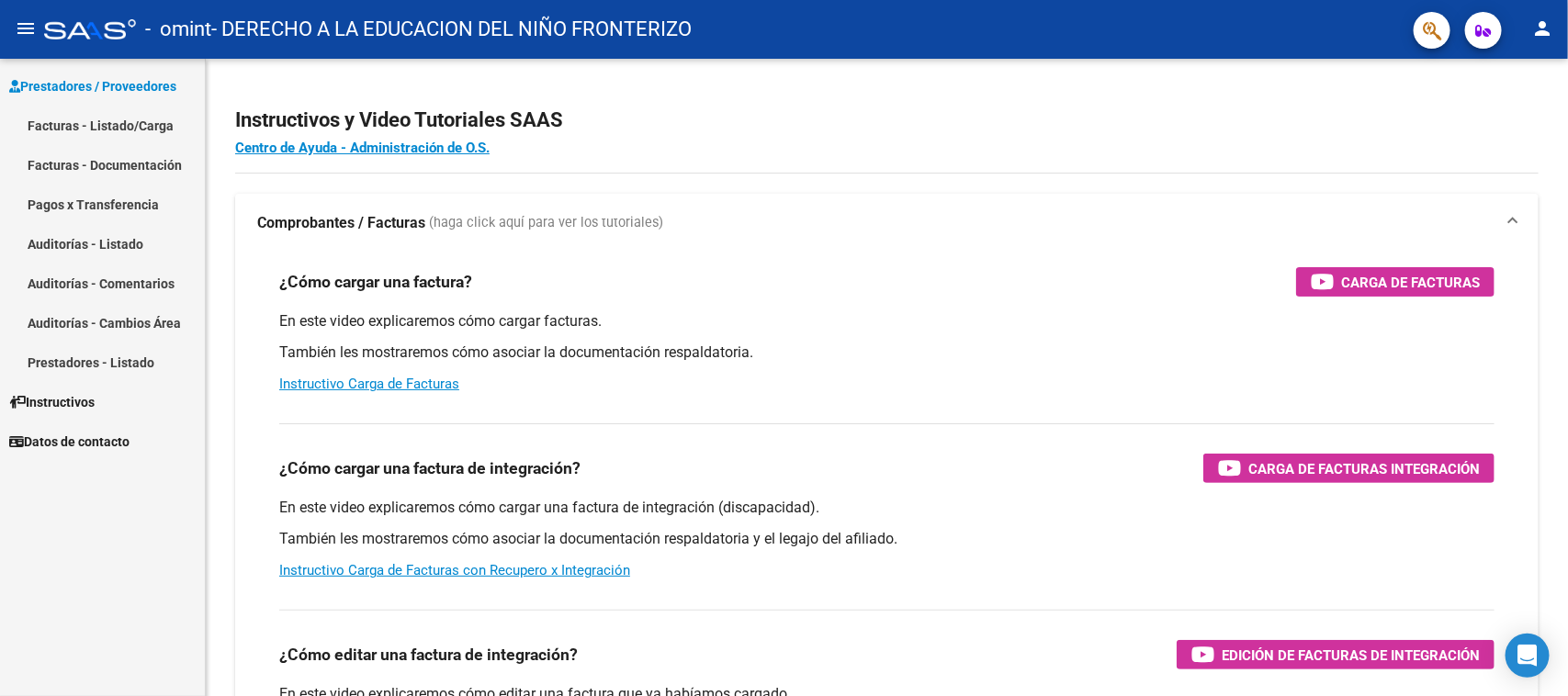click on "Facturas - Listado/Carga" at bounding box center [102, 125] 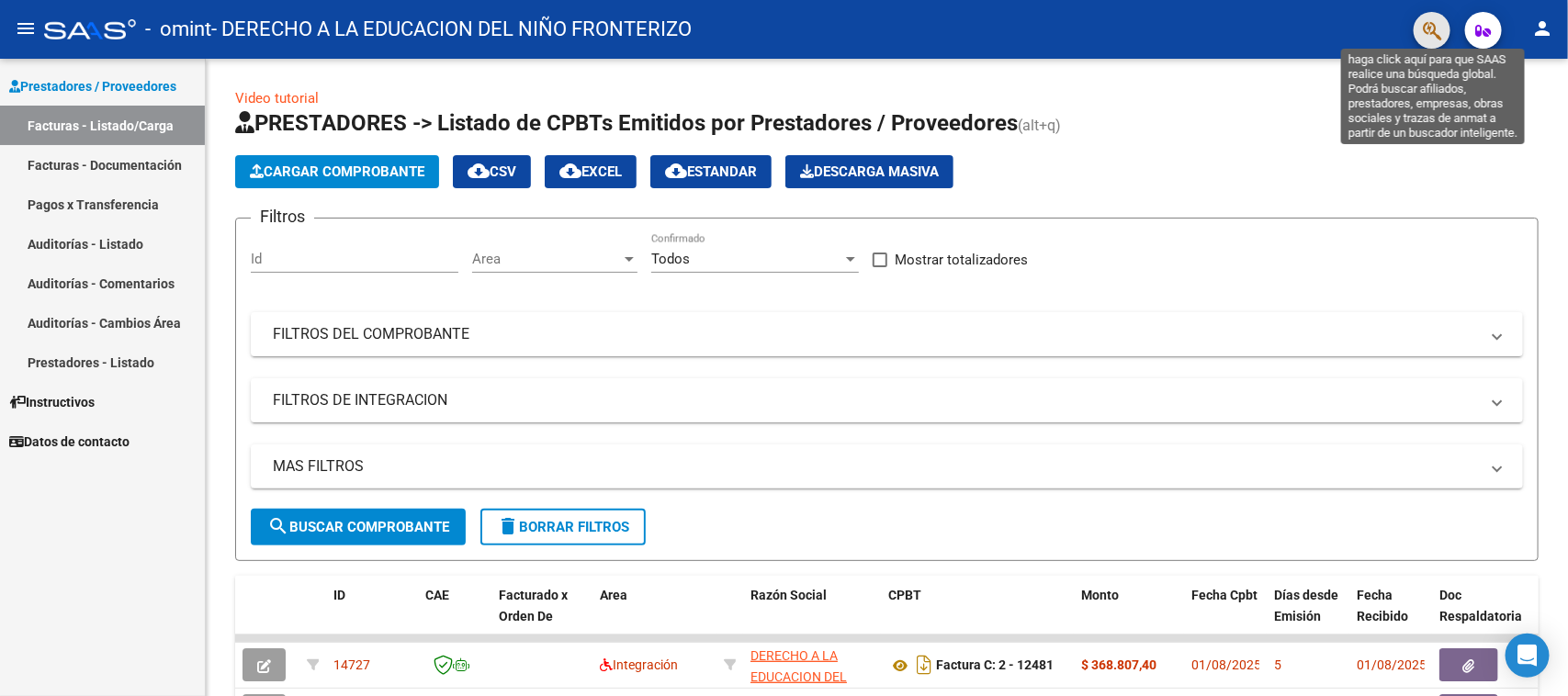 click 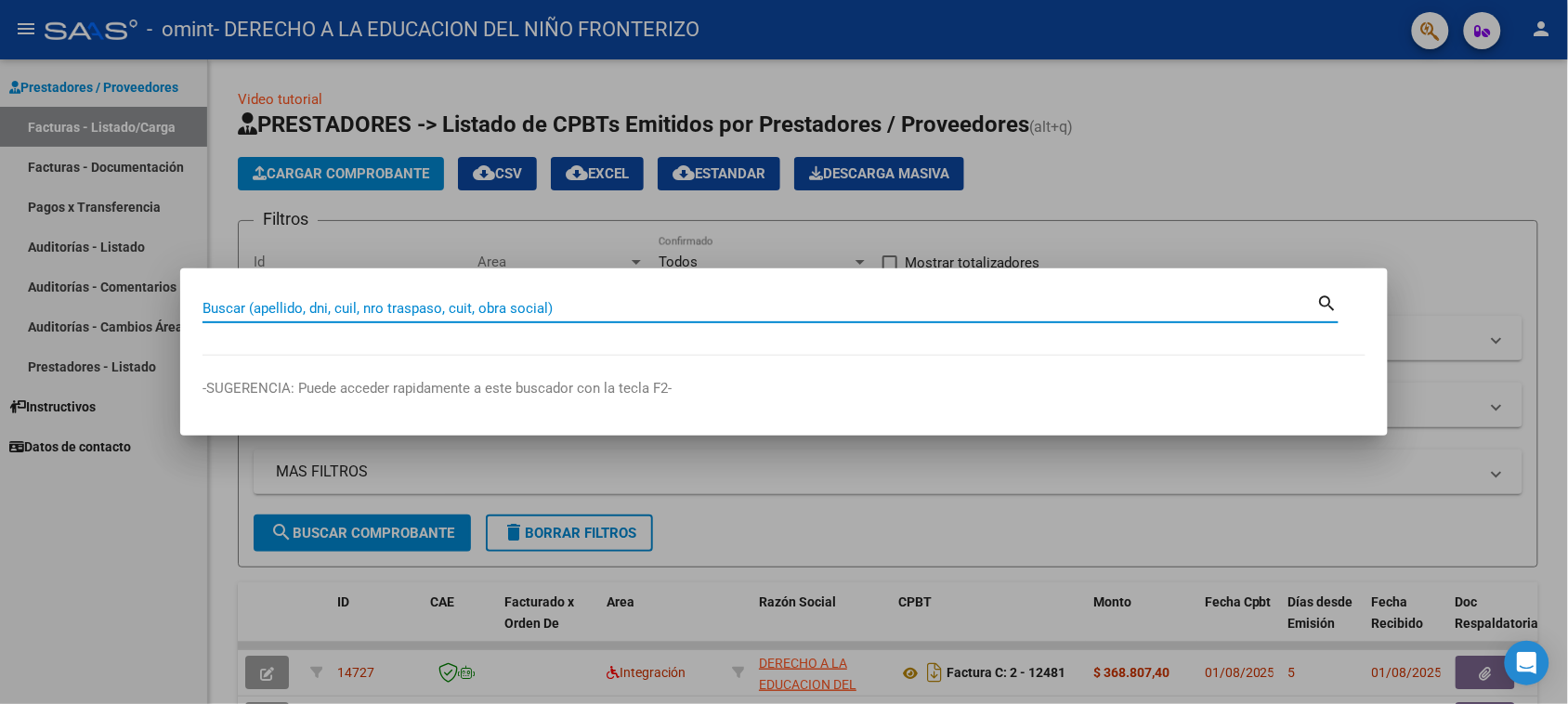 click at bounding box center [784, 352] 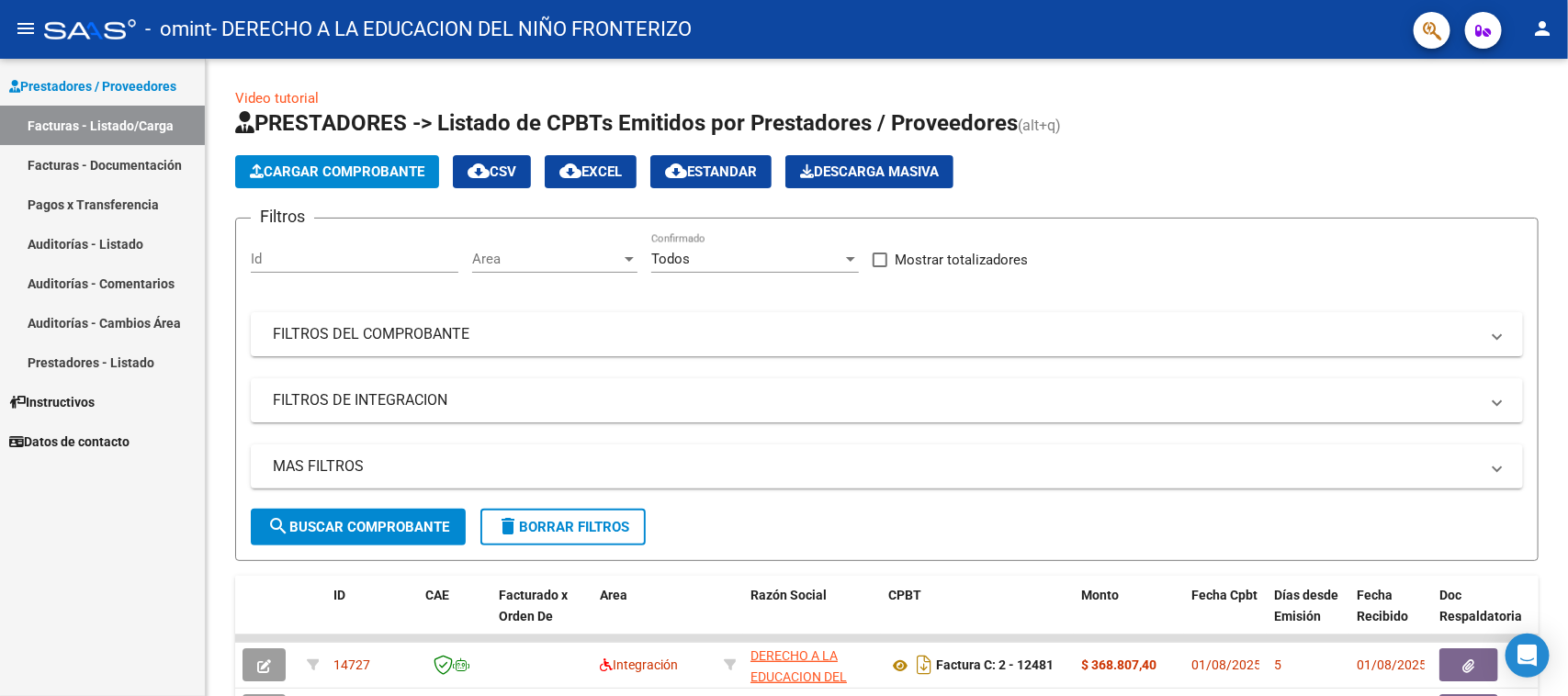click 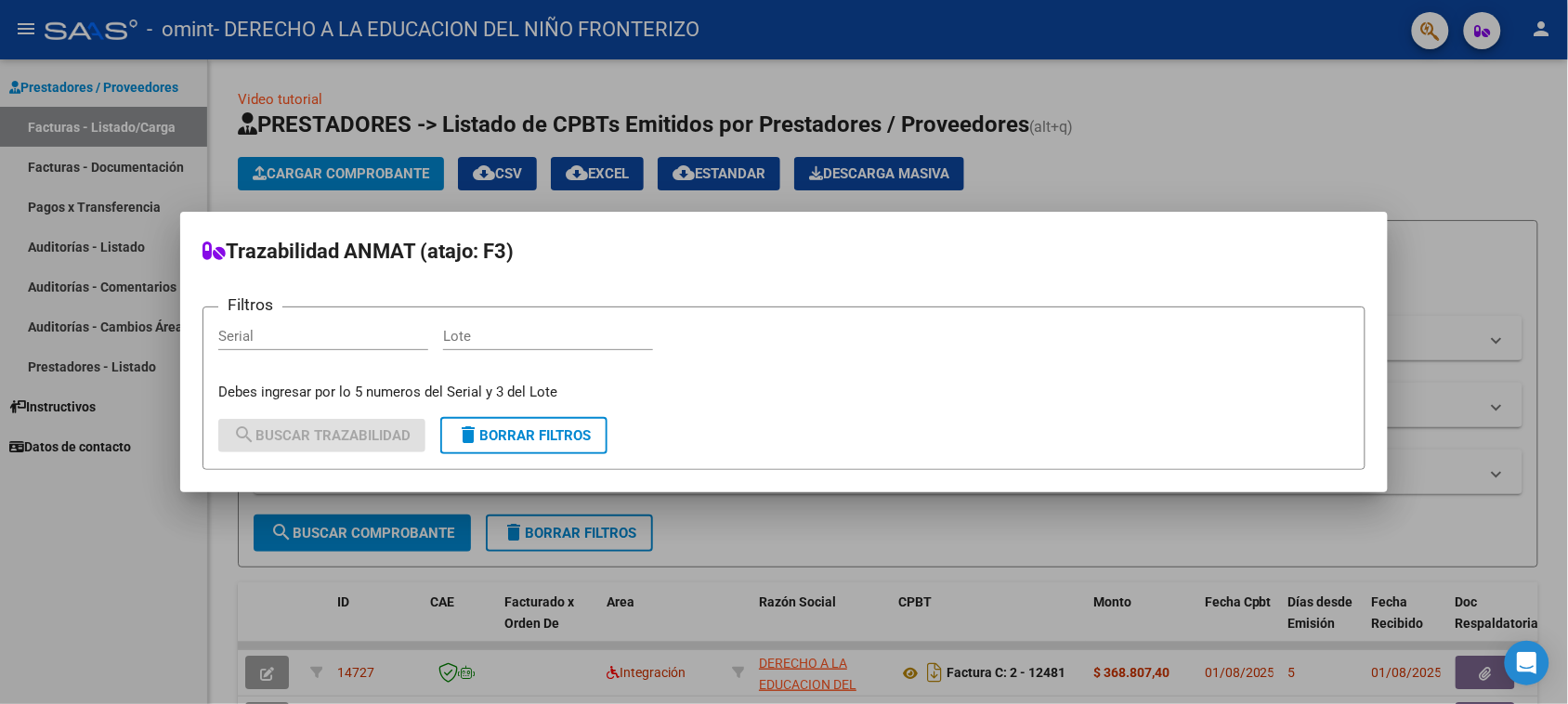 click at bounding box center (784, 352) 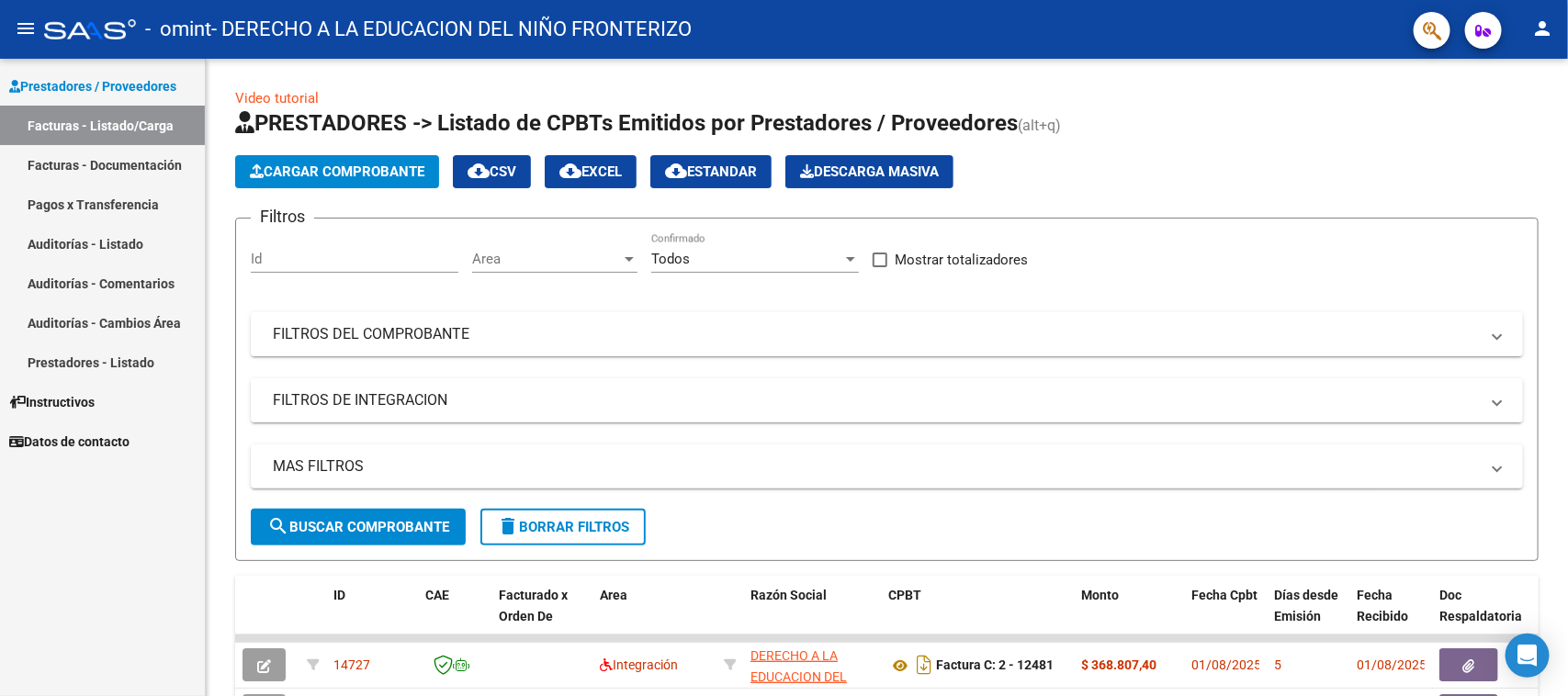 click on "menu - omint - DERECHO A LA EDUCACION DEL NIÑO FRONTERIZO person" 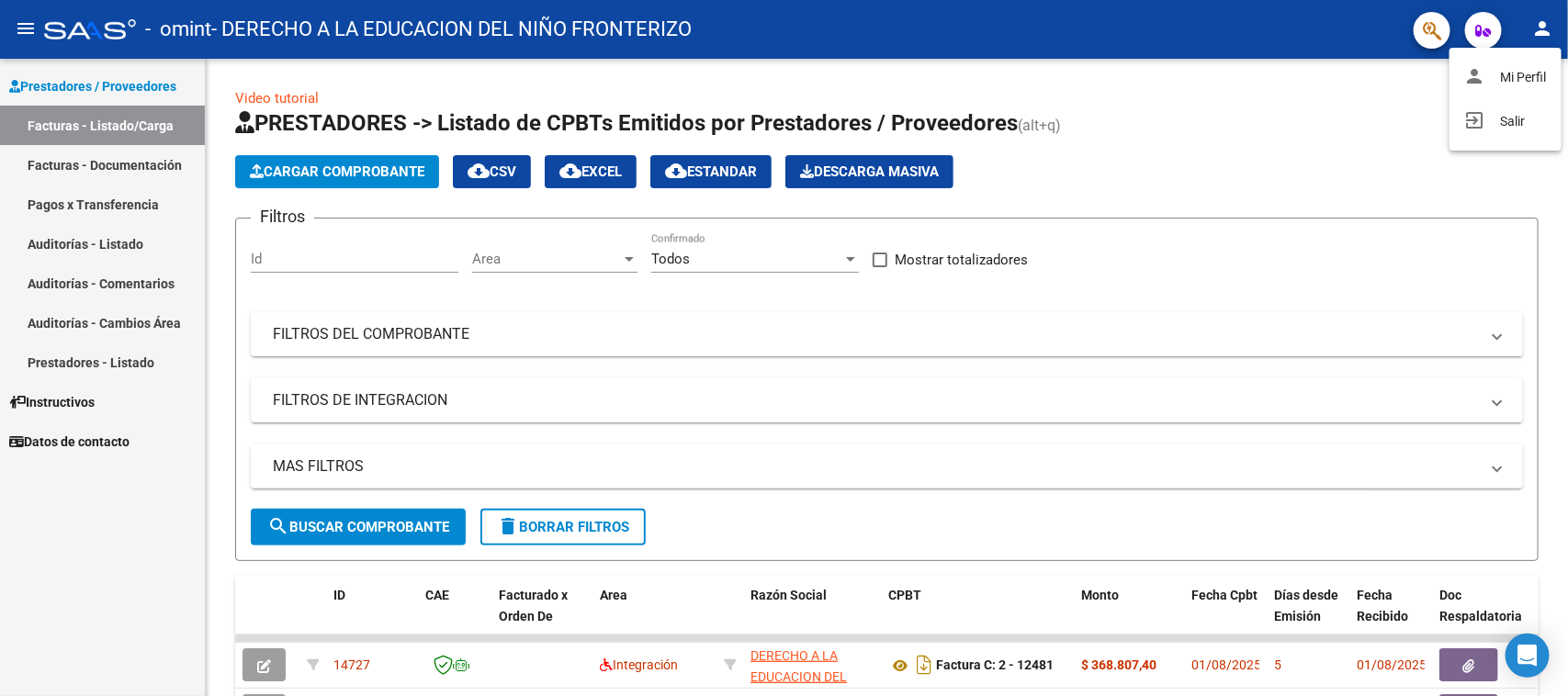 click at bounding box center [784, 348] 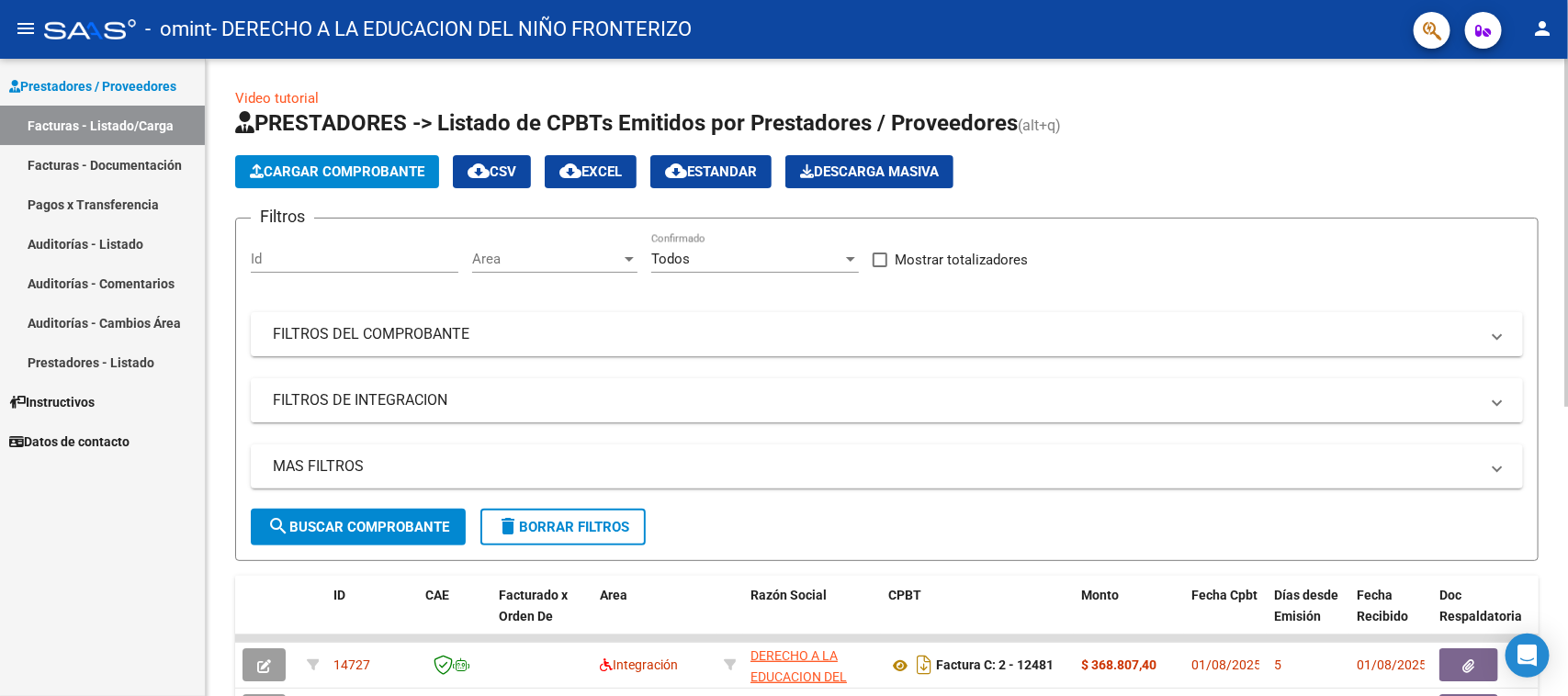 click on "FILTROS DE INTEGRACION" at bounding box center (875, 400) 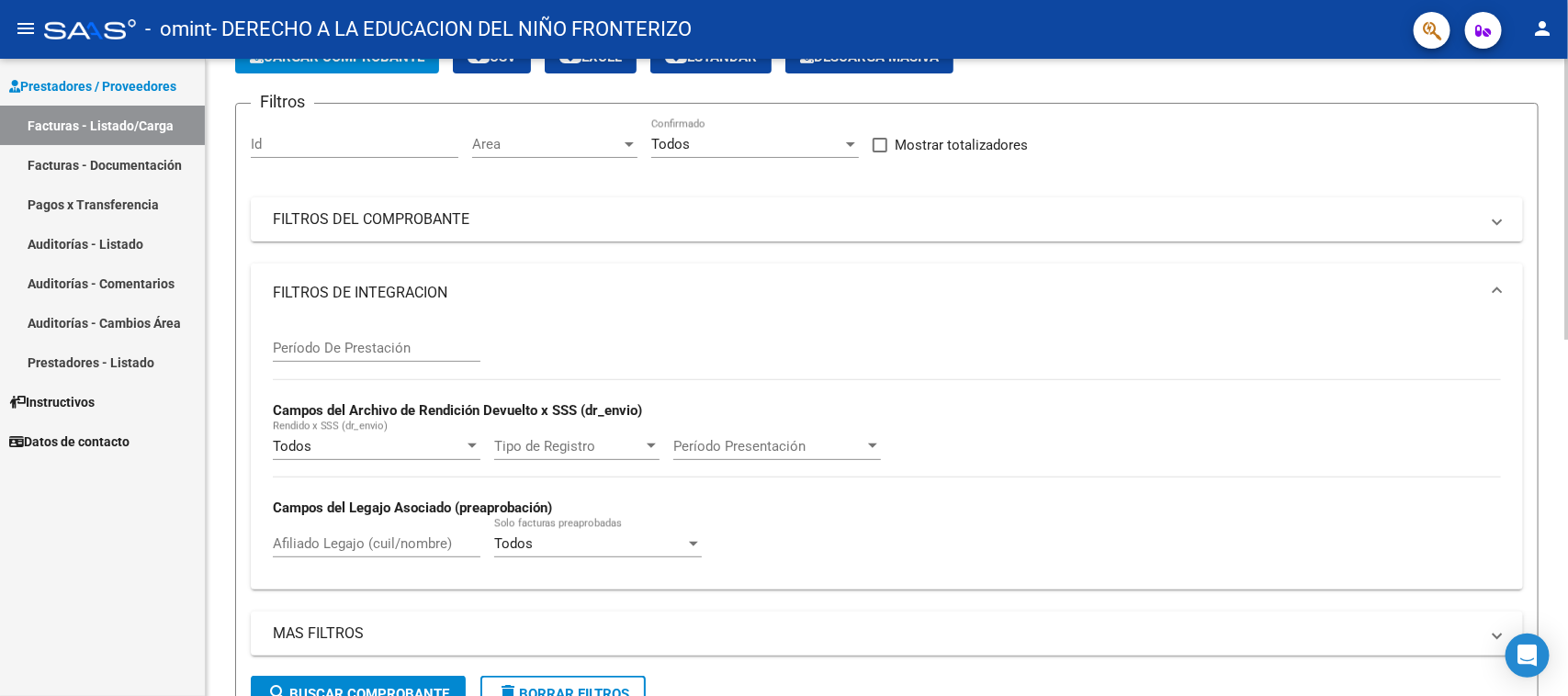 scroll, scrollTop: 152, scrollLeft: 0, axis: vertical 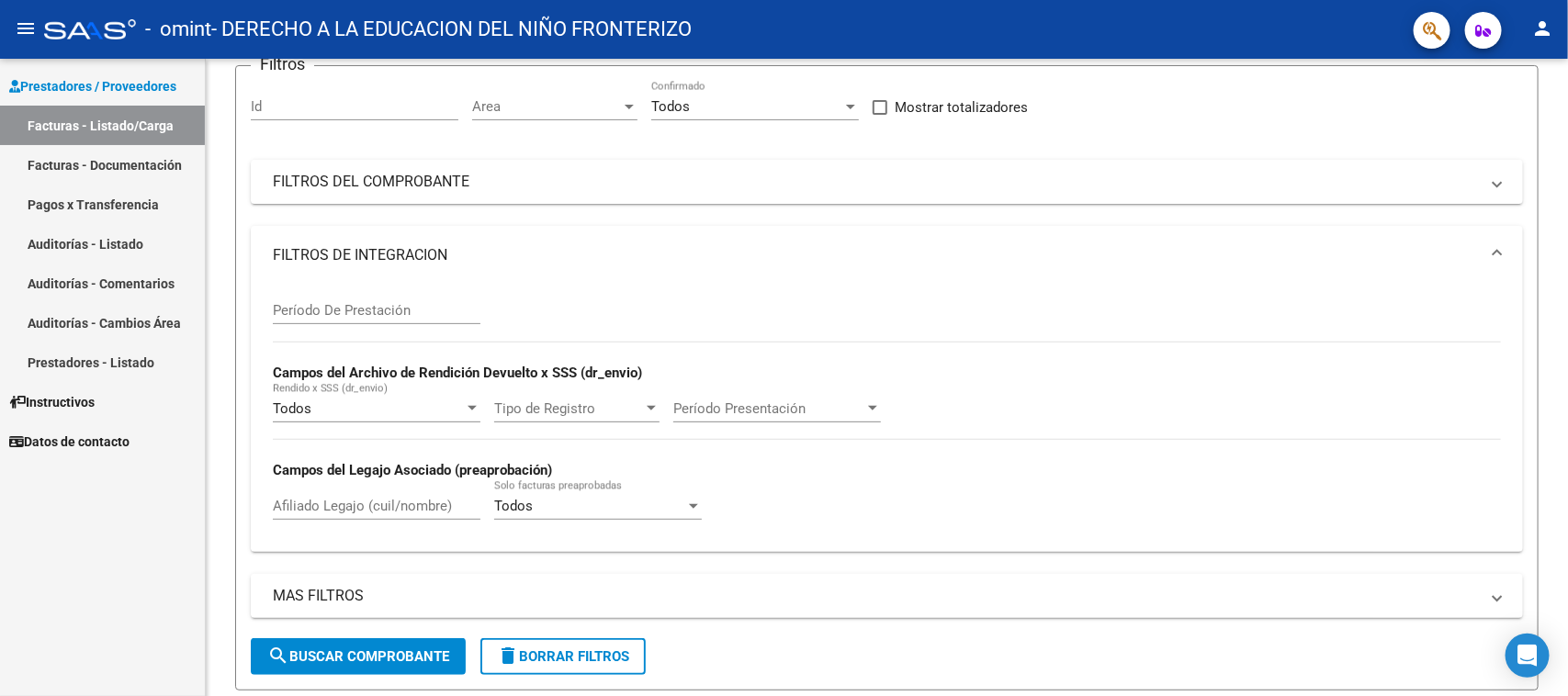 click on "Facturas - Documentación" at bounding box center [102, 164] 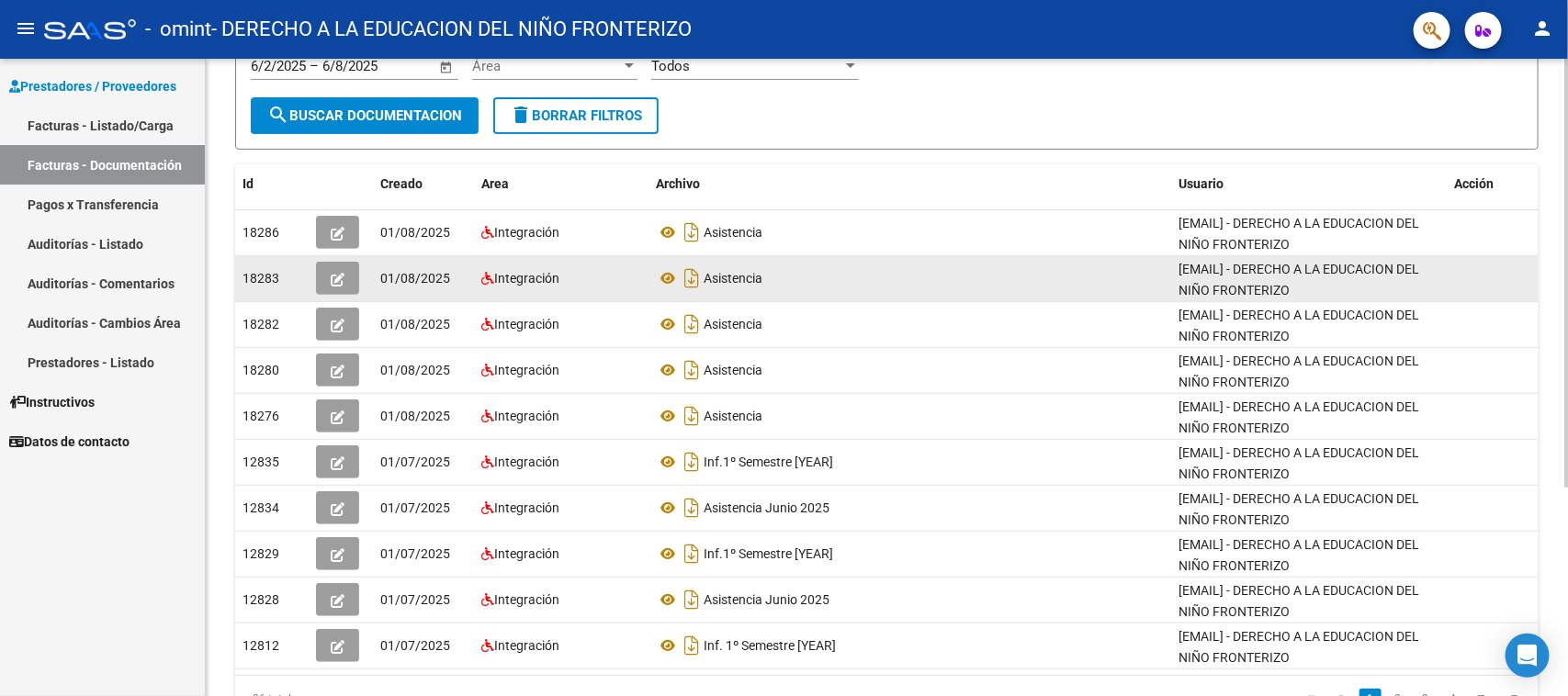 scroll, scrollTop: 306, scrollLeft: 0, axis: vertical 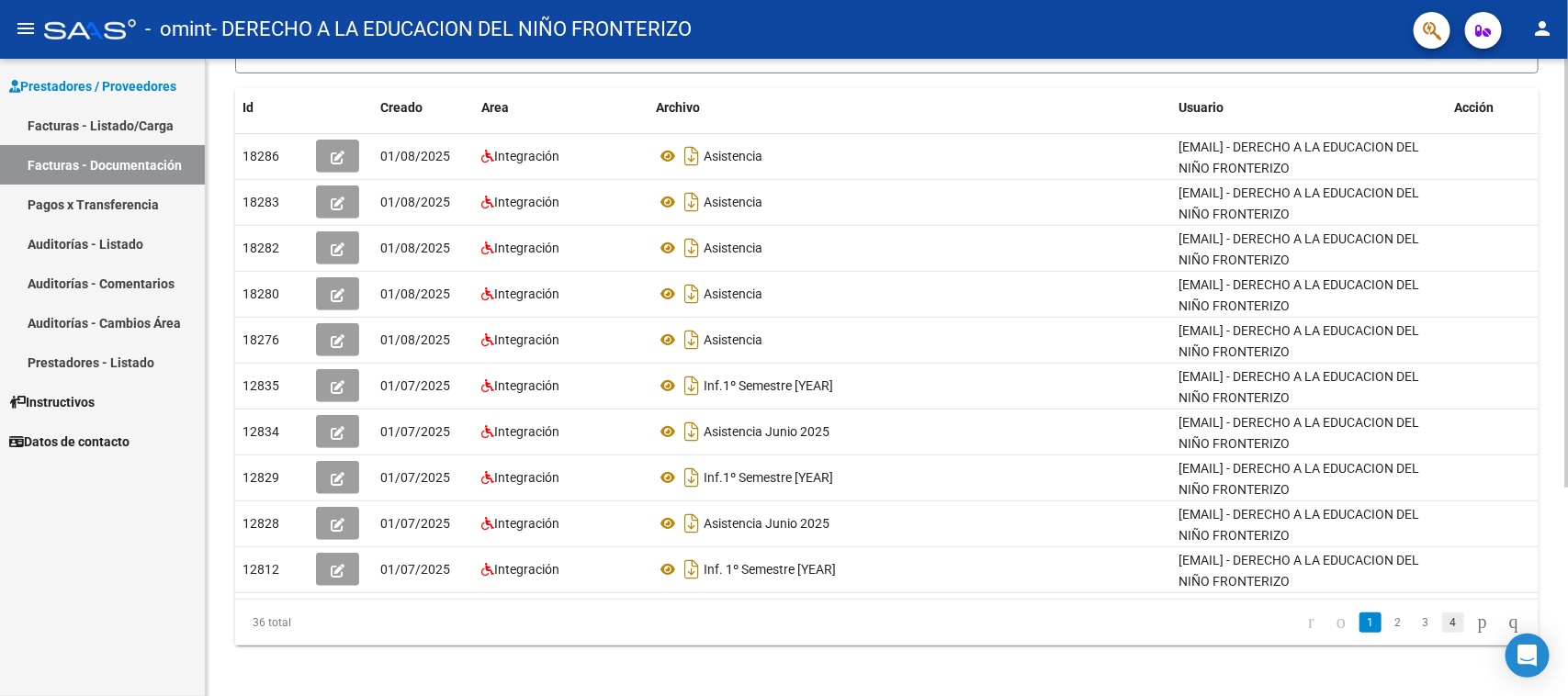 click on "4" 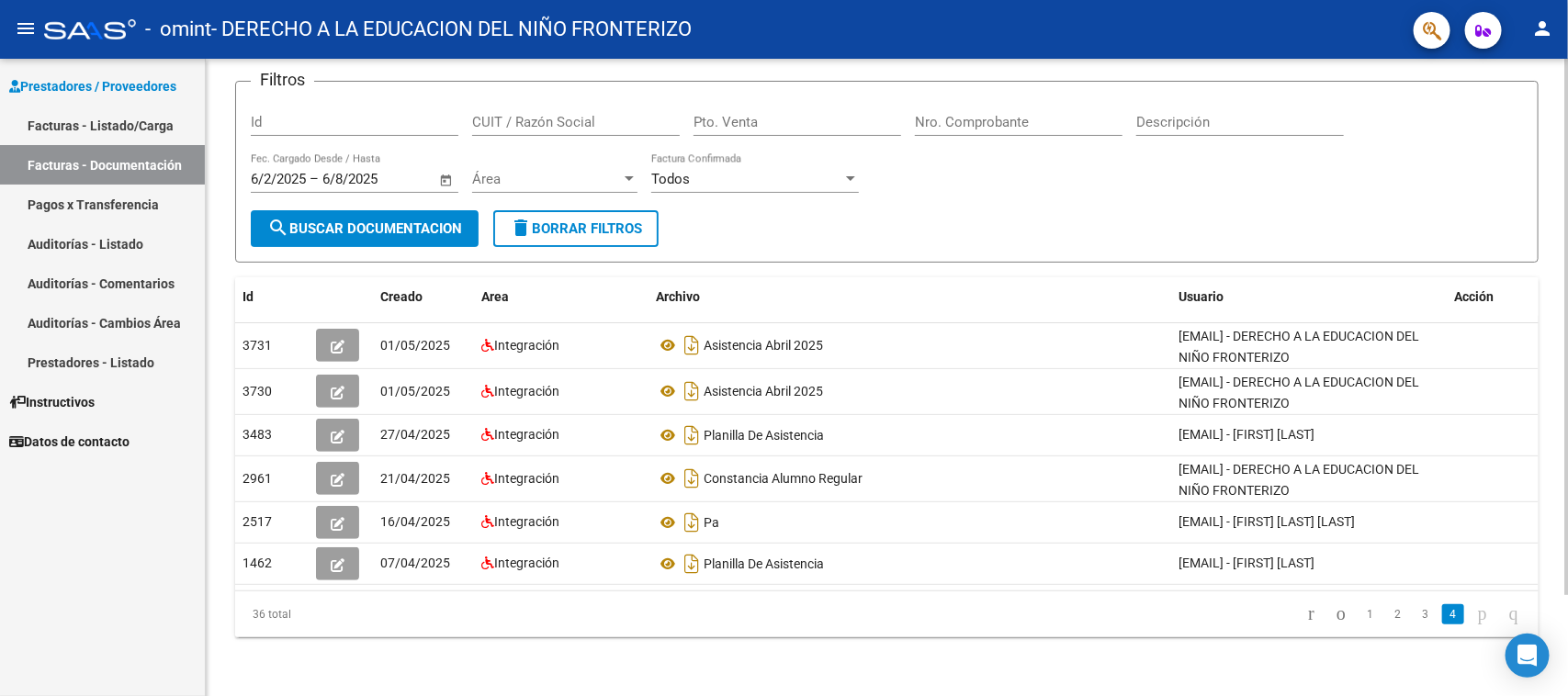 scroll, scrollTop: 119, scrollLeft: 0, axis: vertical 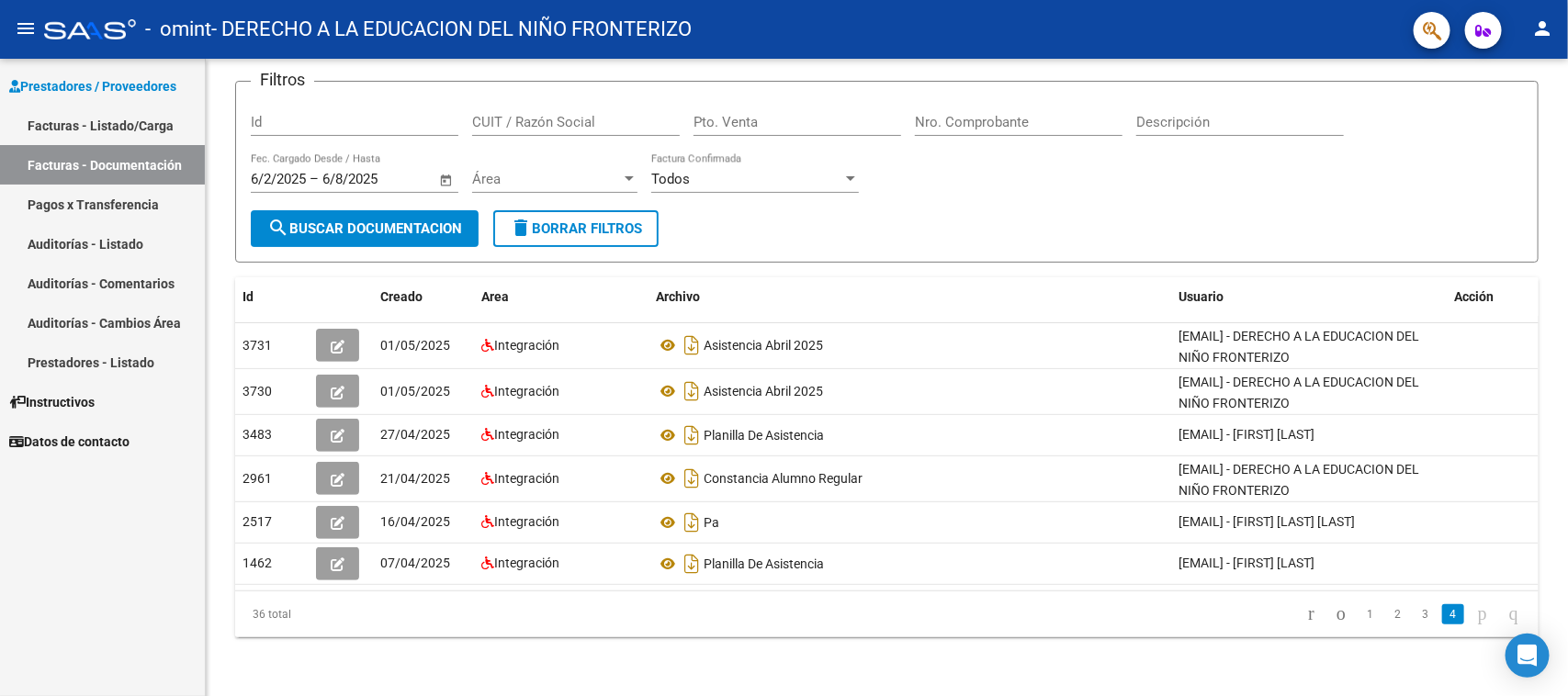 click on "Pagos x Transferencia" at bounding box center [102, 204] 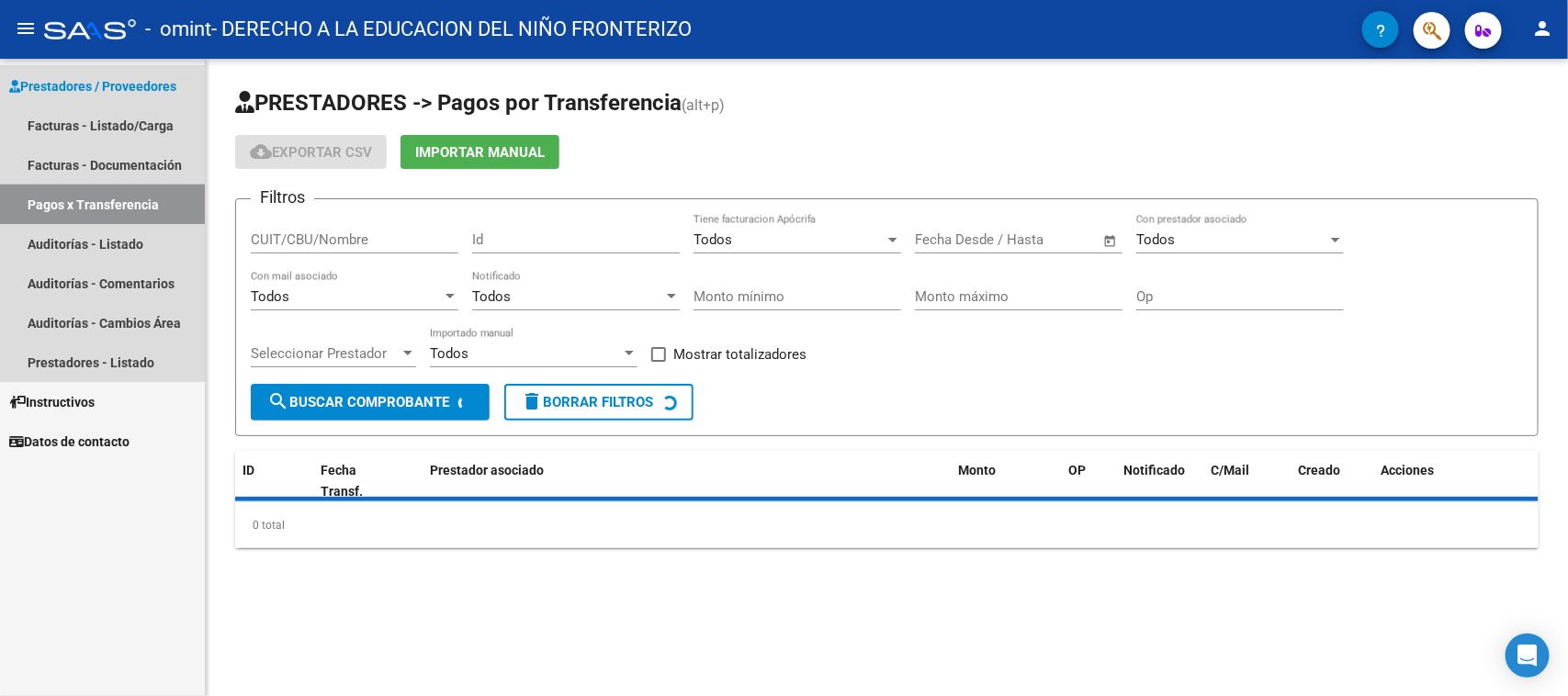 scroll, scrollTop: 0, scrollLeft: 0, axis: both 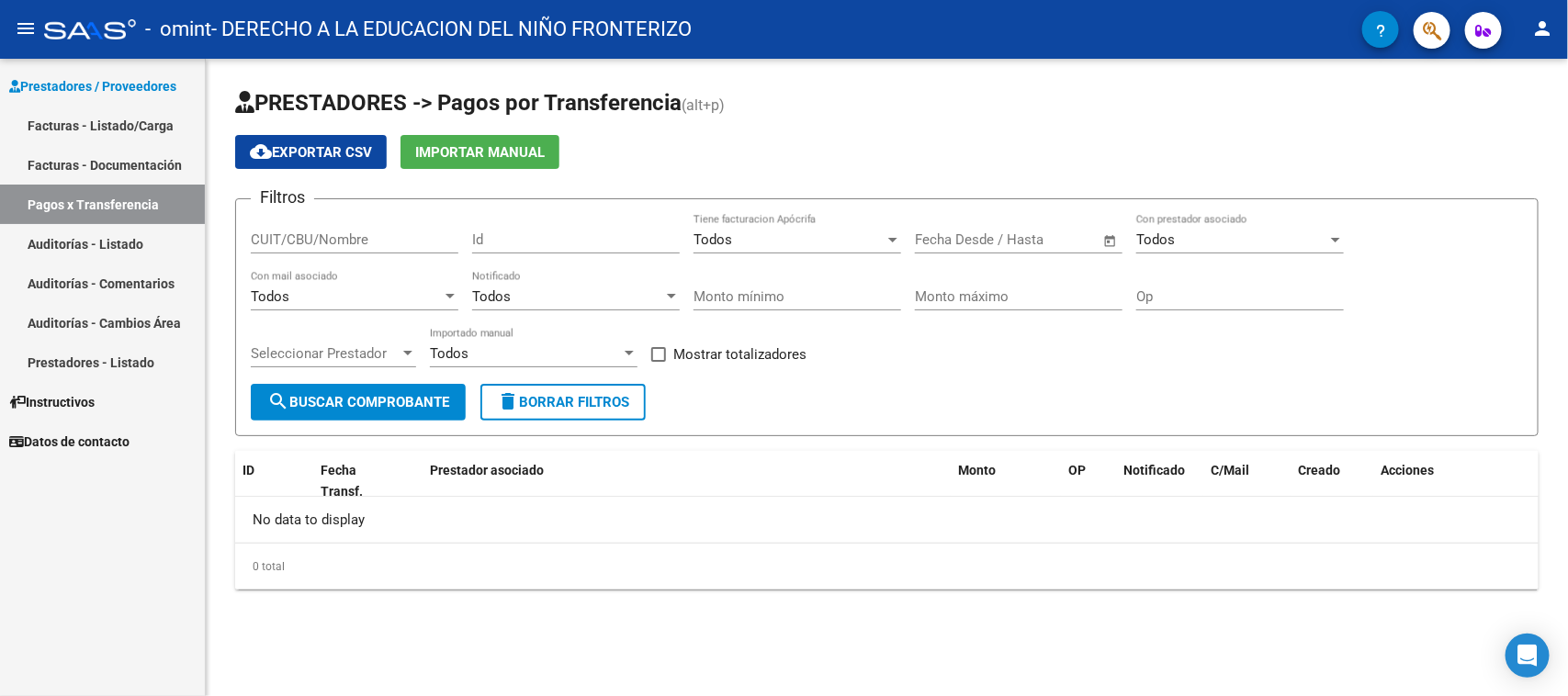 click on "Auditorías - Listado" at bounding box center (102, 243) 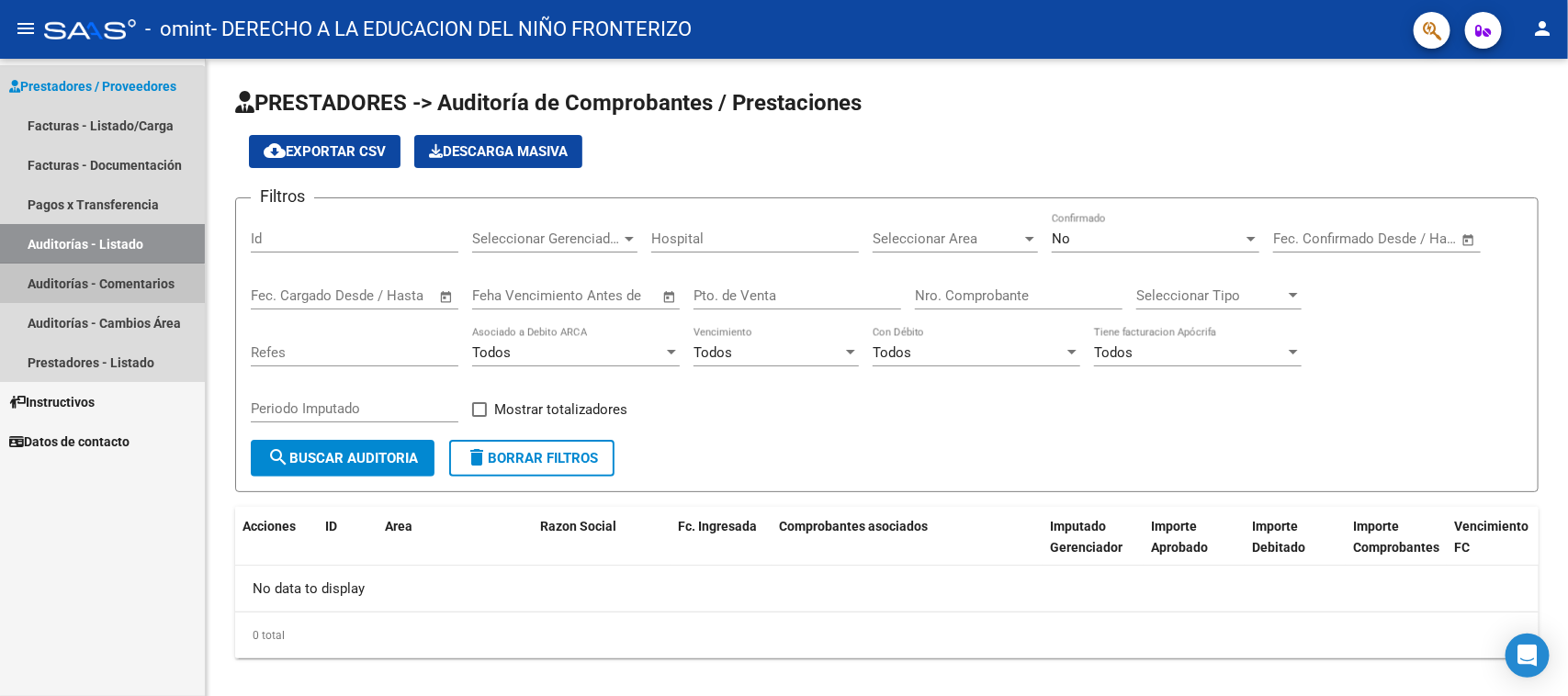 click on "Auditorías - Comentarios" at bounding box center (102, 283) 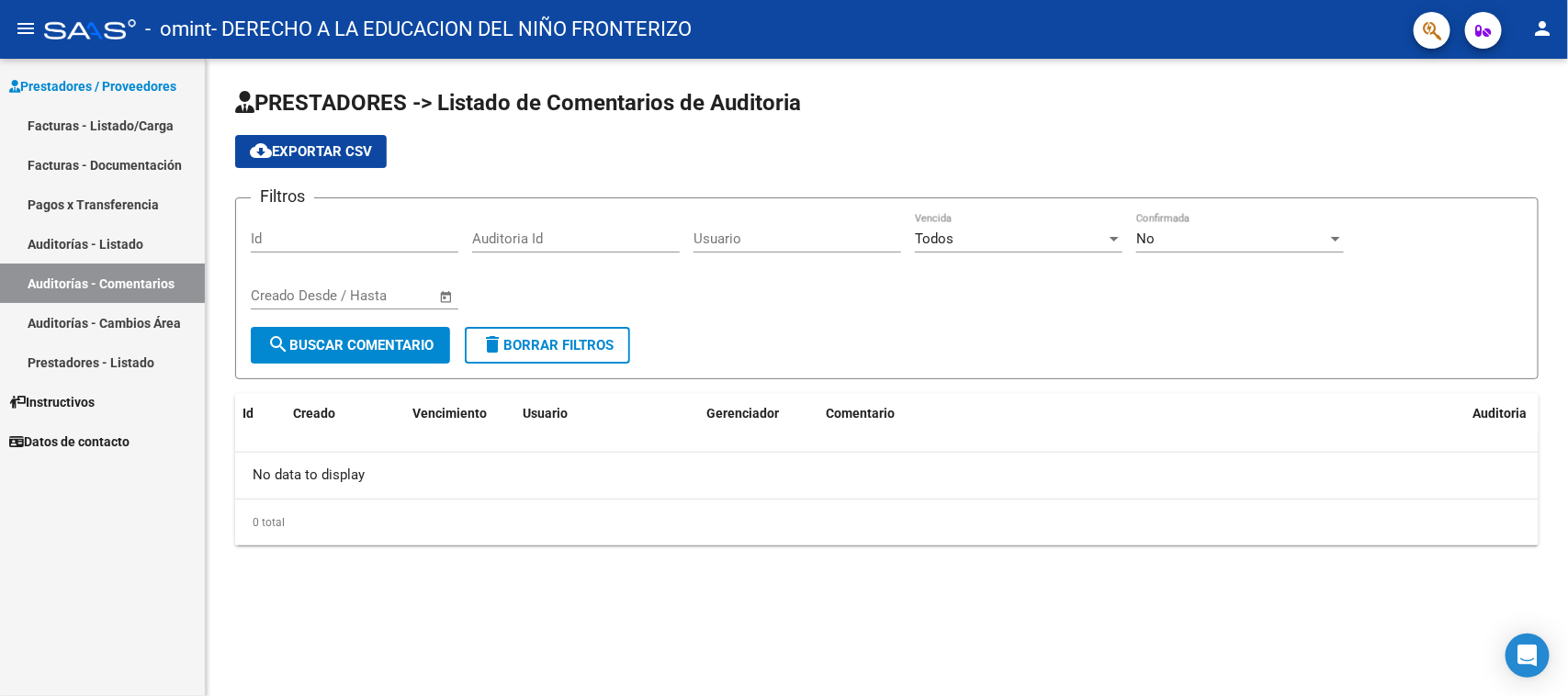 click on "Auditorías - Cambios Área" at bounding box center [102, 322] 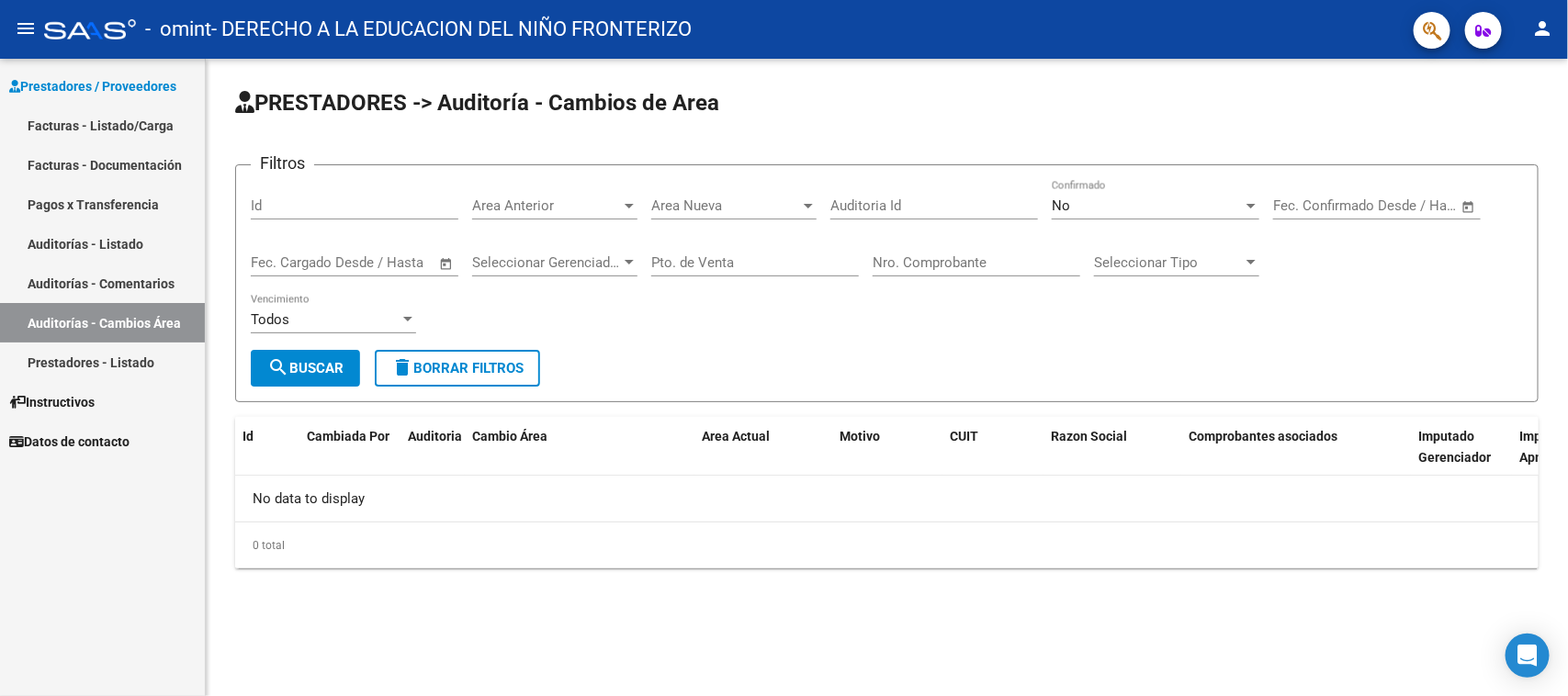 click on "Prestadores - Listado" at bounding box center (102, 362) 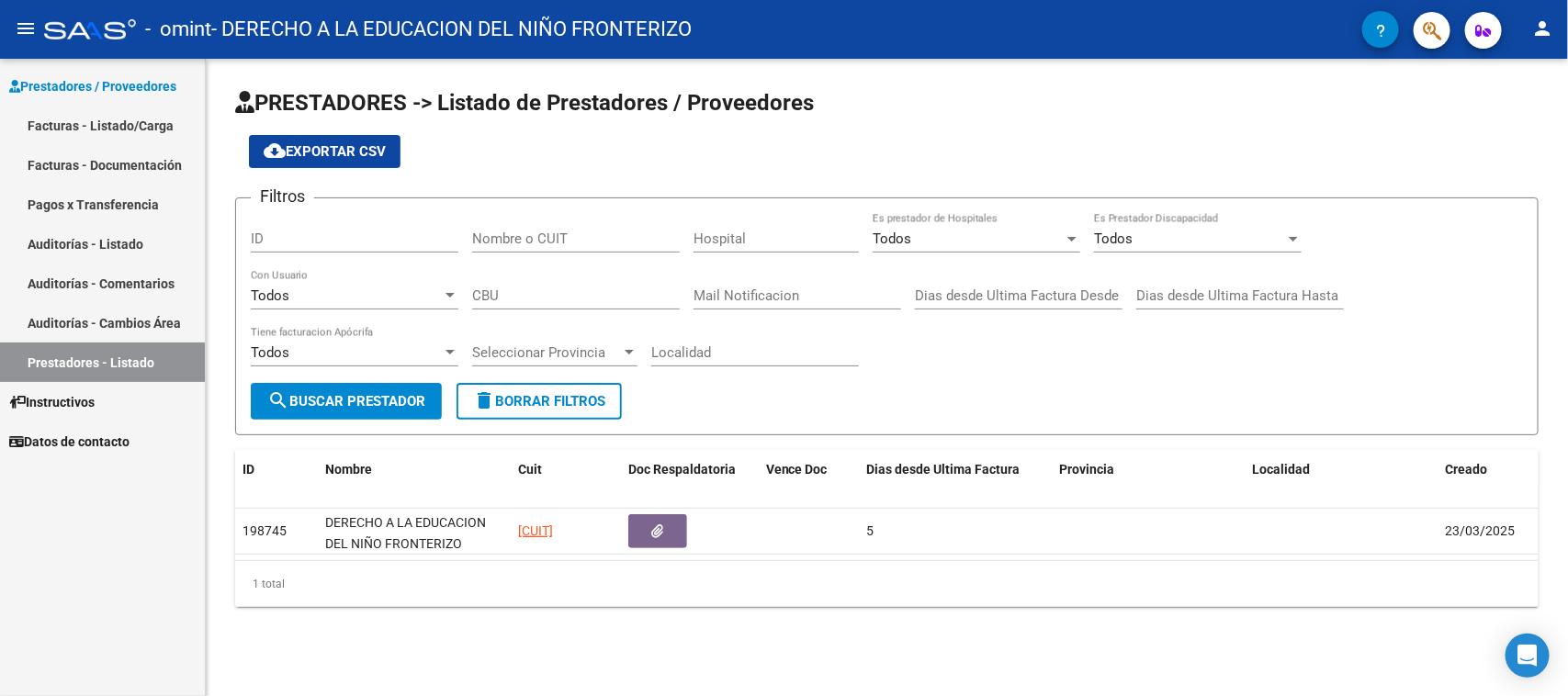 click on "menu - omint - DERECHO A LA EDUCACION DEL NIÑO FRONTERIZO person" 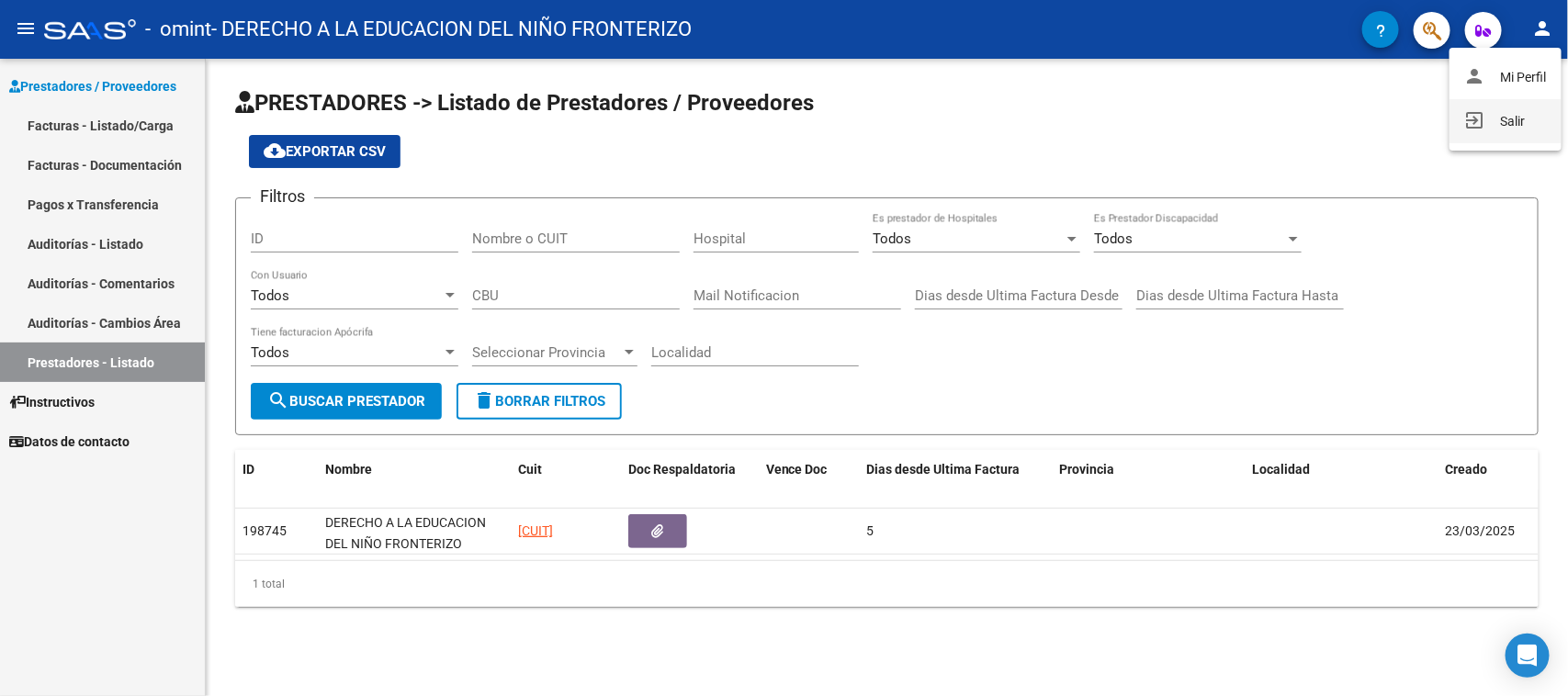 click on "exit_to_app" at bounding box center (1475, 120) 